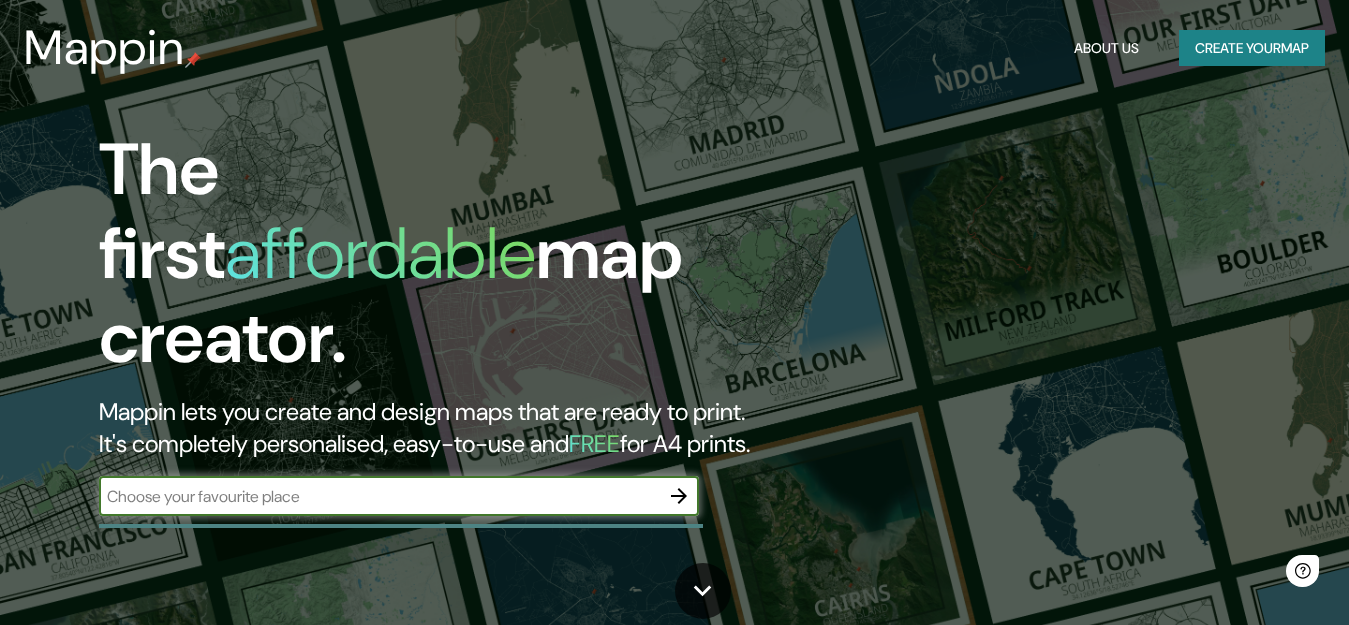 scroll, scrollTop: 0, scrollLeft: 0, axis: both 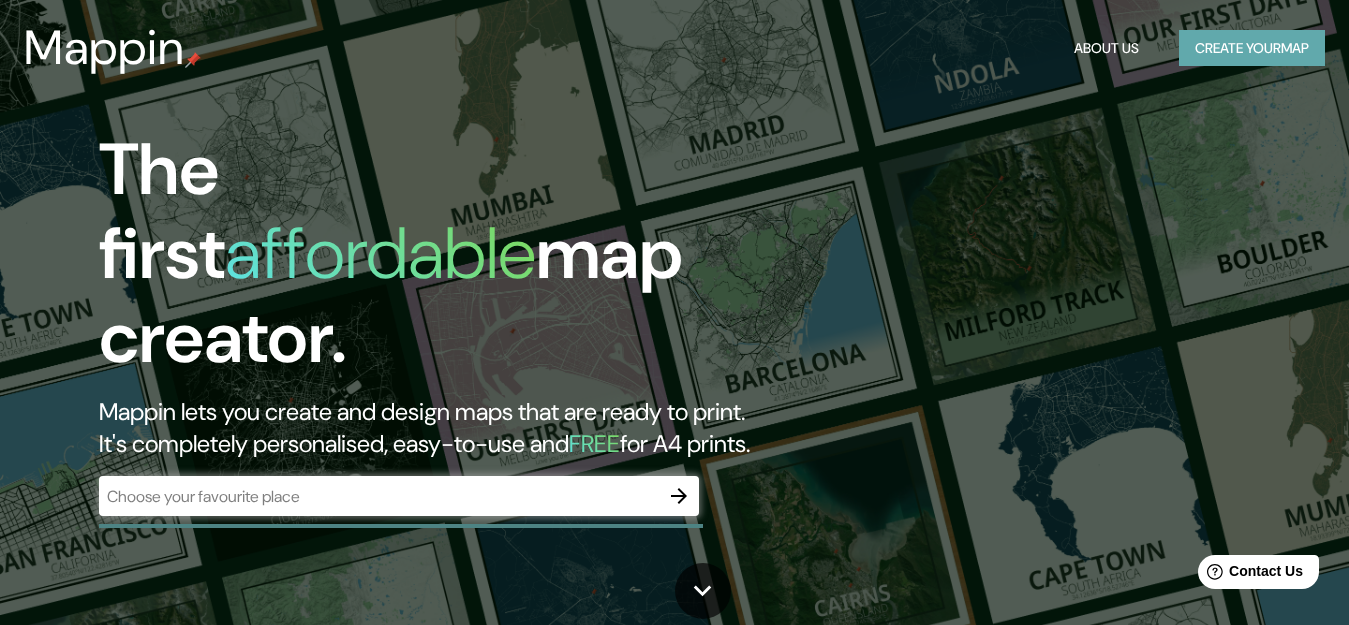 click on "Create your   map" at bounding box center [1252, 48] 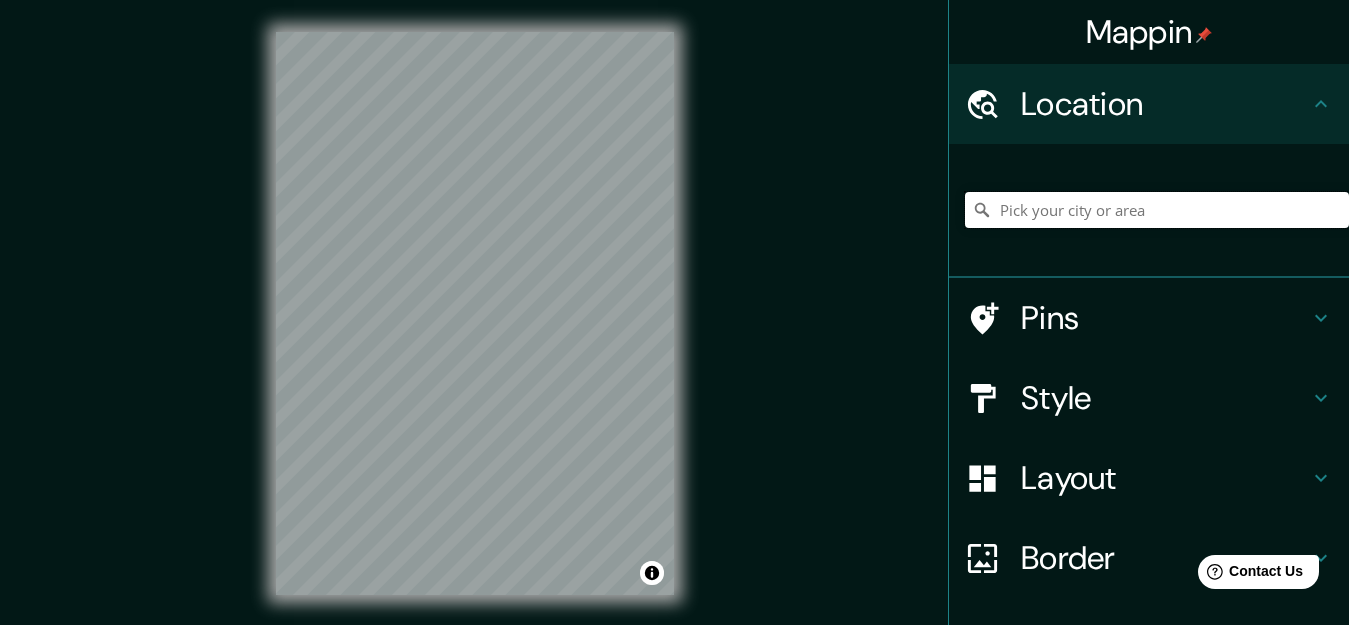 click at bounding box center (1157, 210) 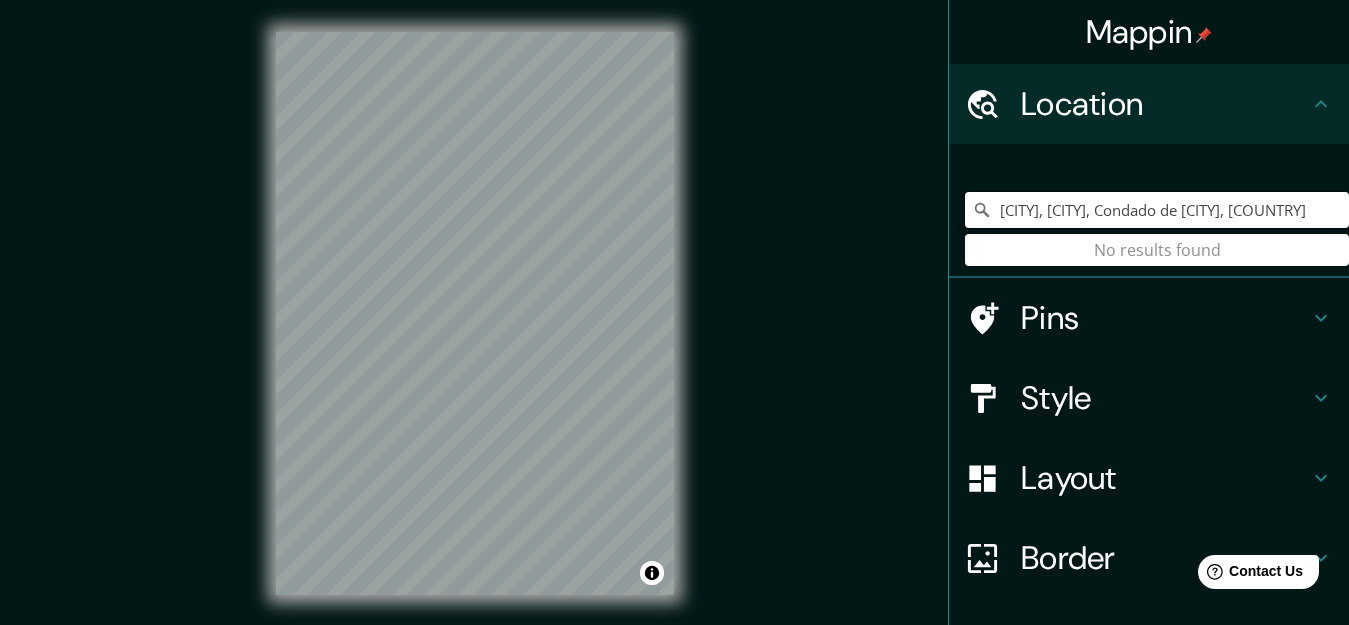 click on "[CITY], [CITY], Condado de [CITY], [COUNTRY]" at bounding box center (1157, 210) 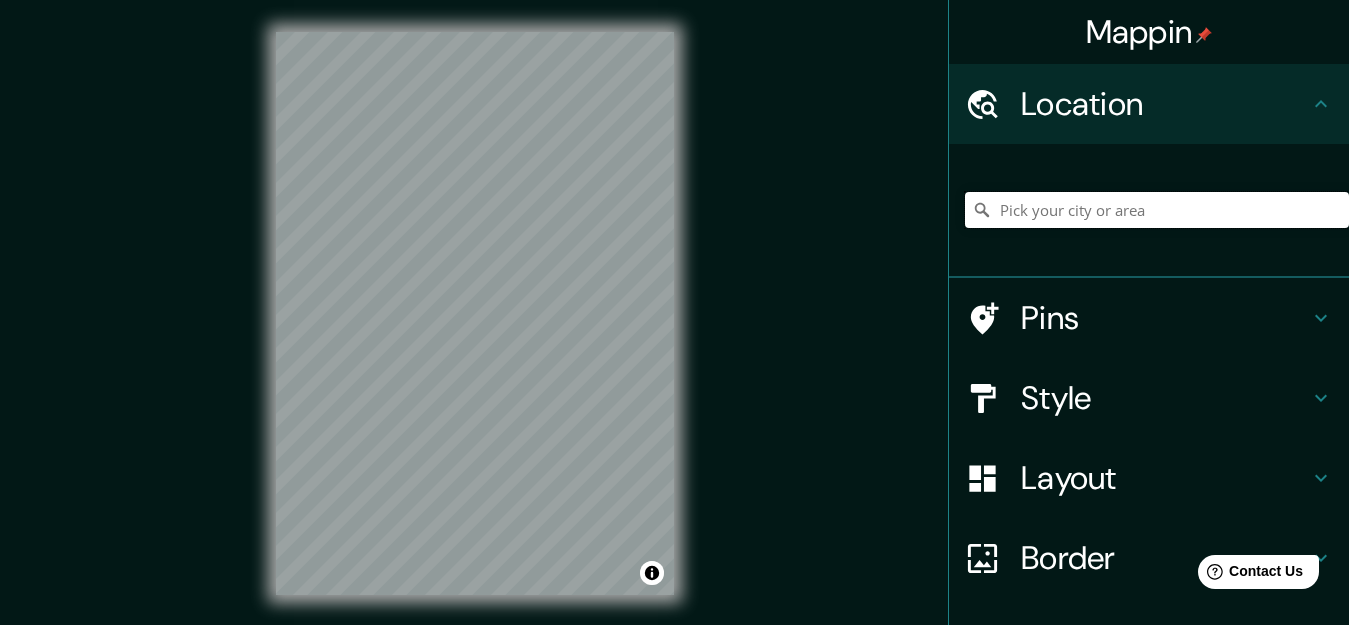 click at bounding box center (1157, 210) 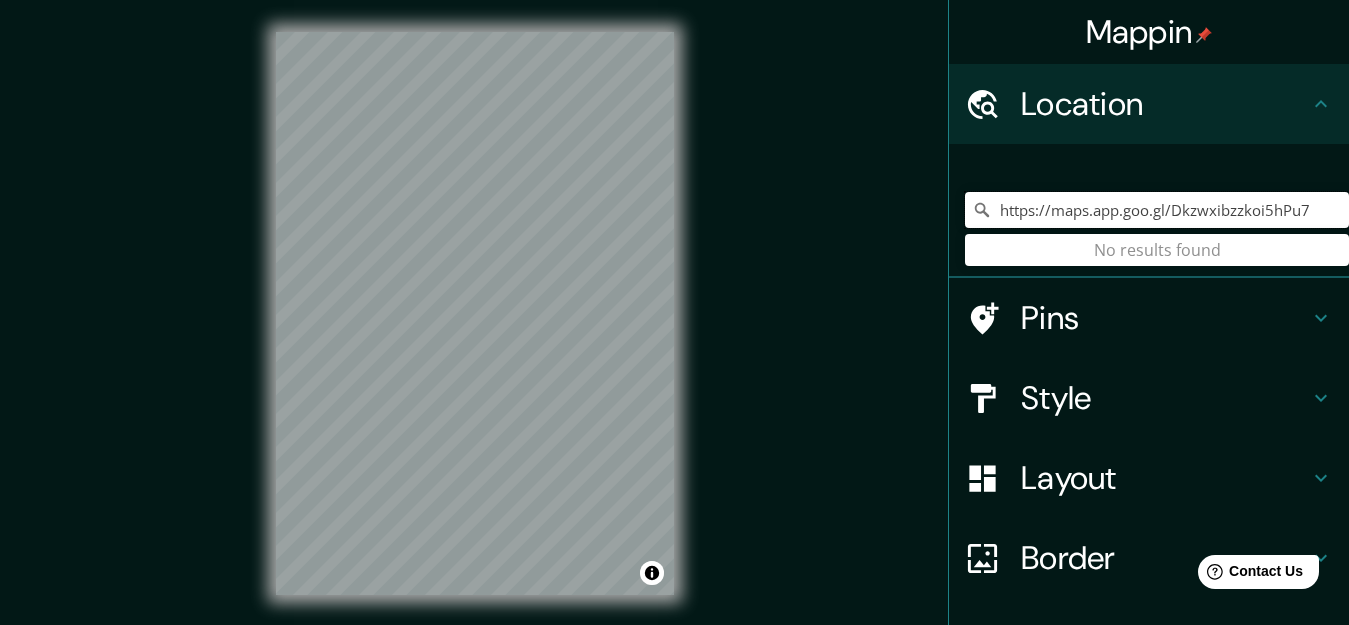 click on "https://maps.app.goo.gl/Dkzwxibzzkoi5hPu7" at bounding box center [1157, 210] 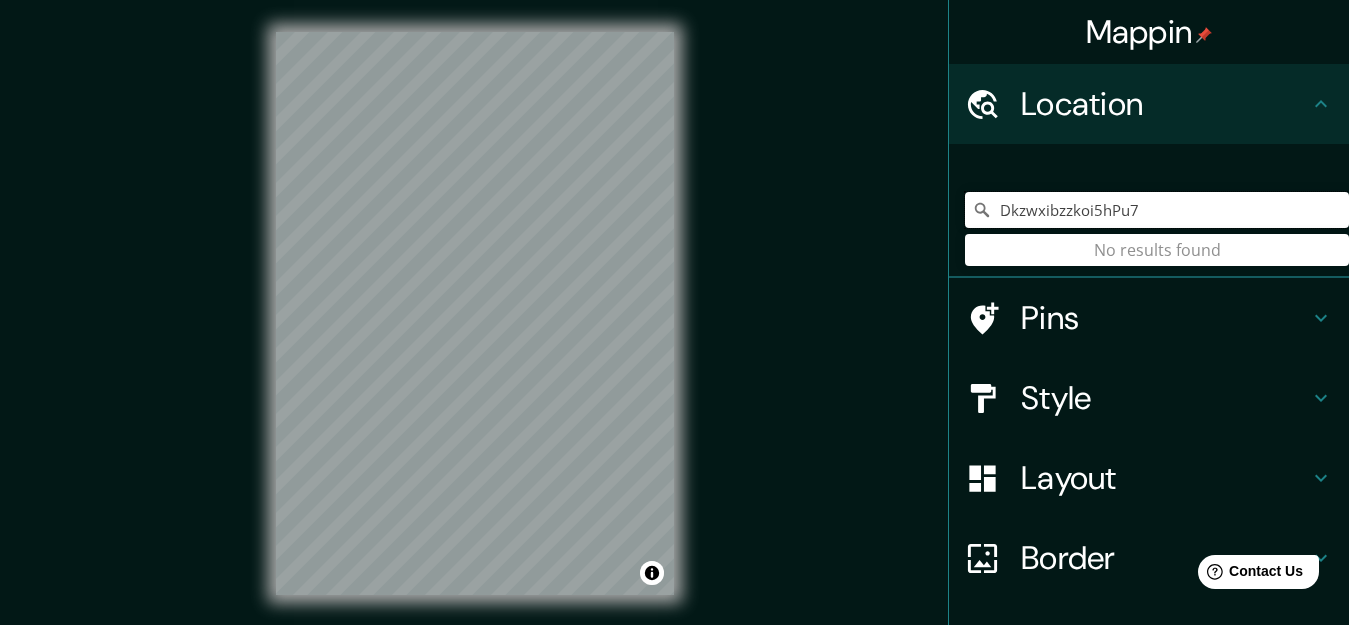 click on "Dkzwxibzzkoi5hPu7" at bounding box center [1157, 210] 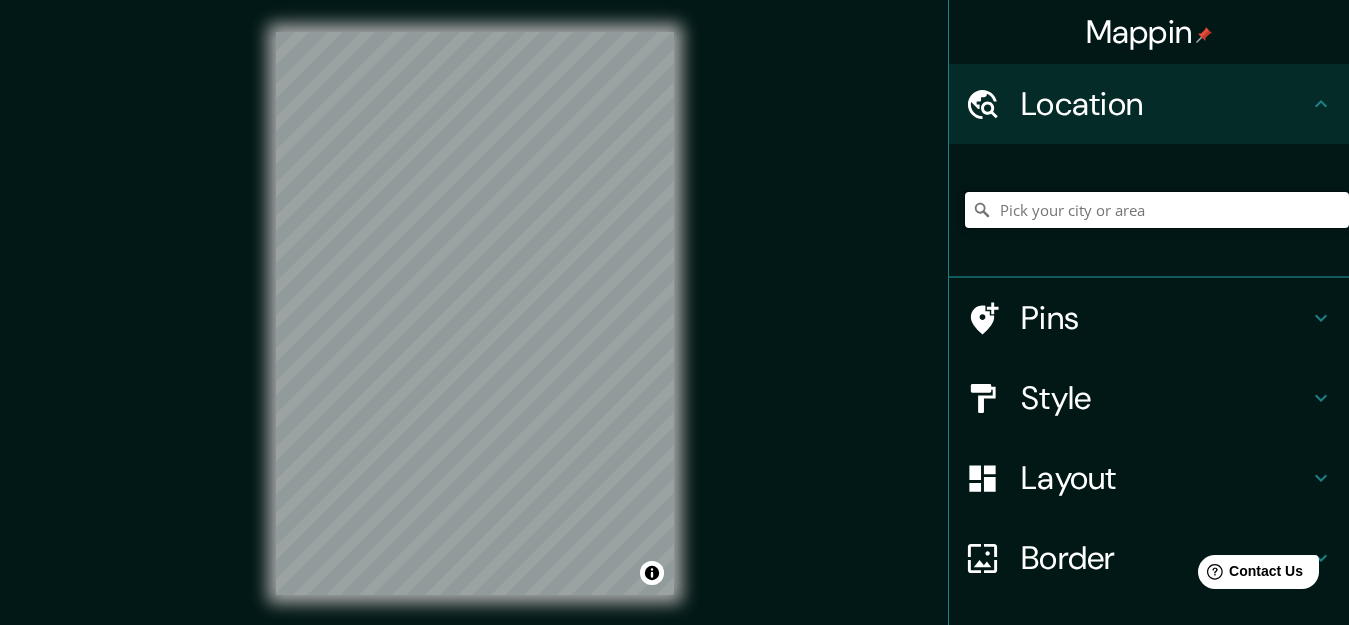 click at bounding box center (1157, 210) 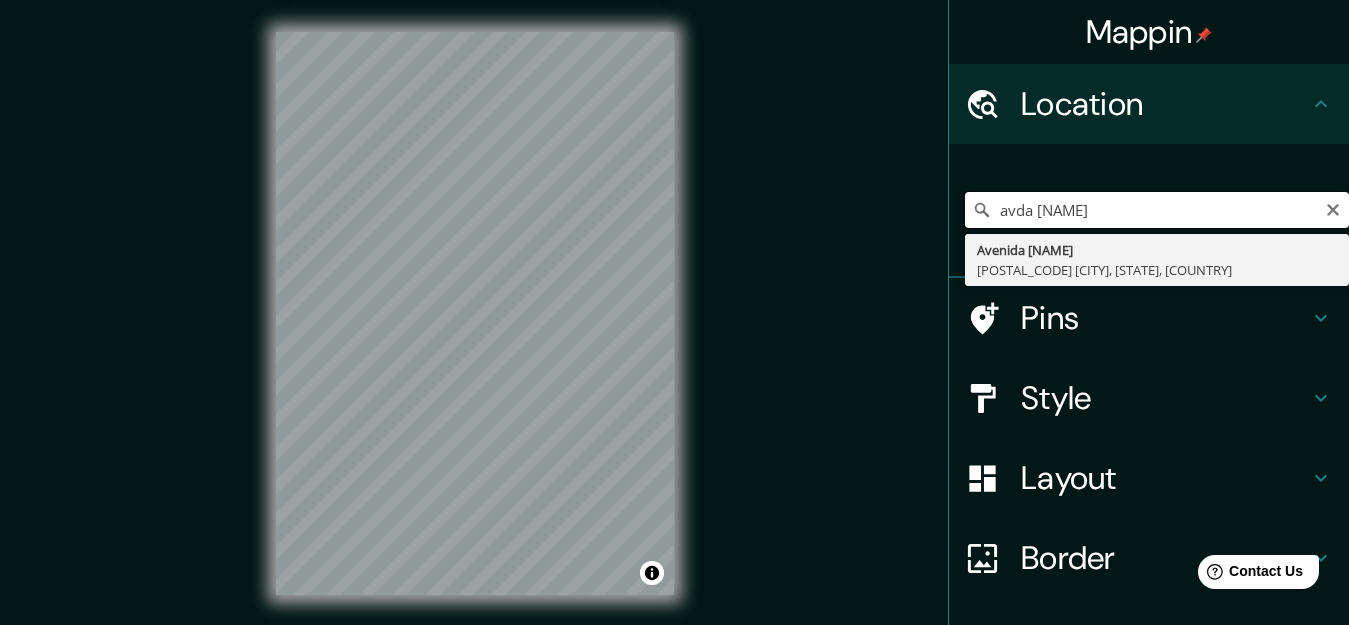 click on "avda [NAME]" at bounding box center [1157, 210] 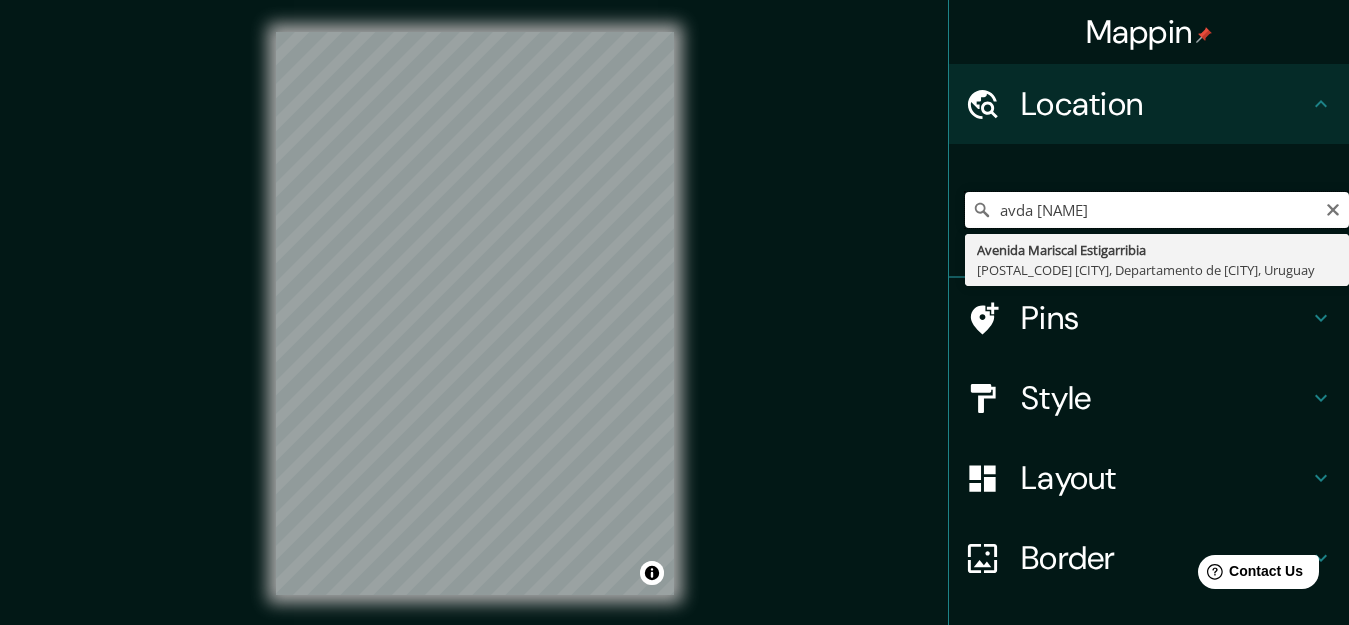 click on "avda [NAME]" at bounding box center (1157, 210) 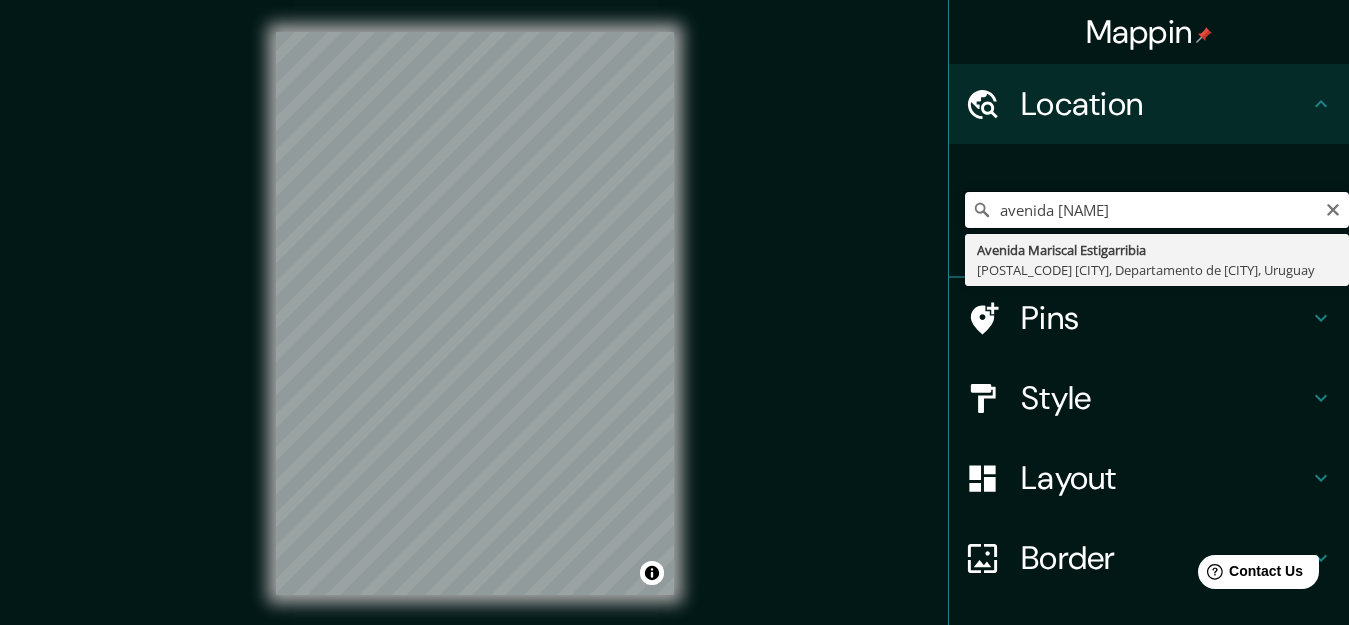 click on "avenida [NAME]" at bounding box center [1157, 210] 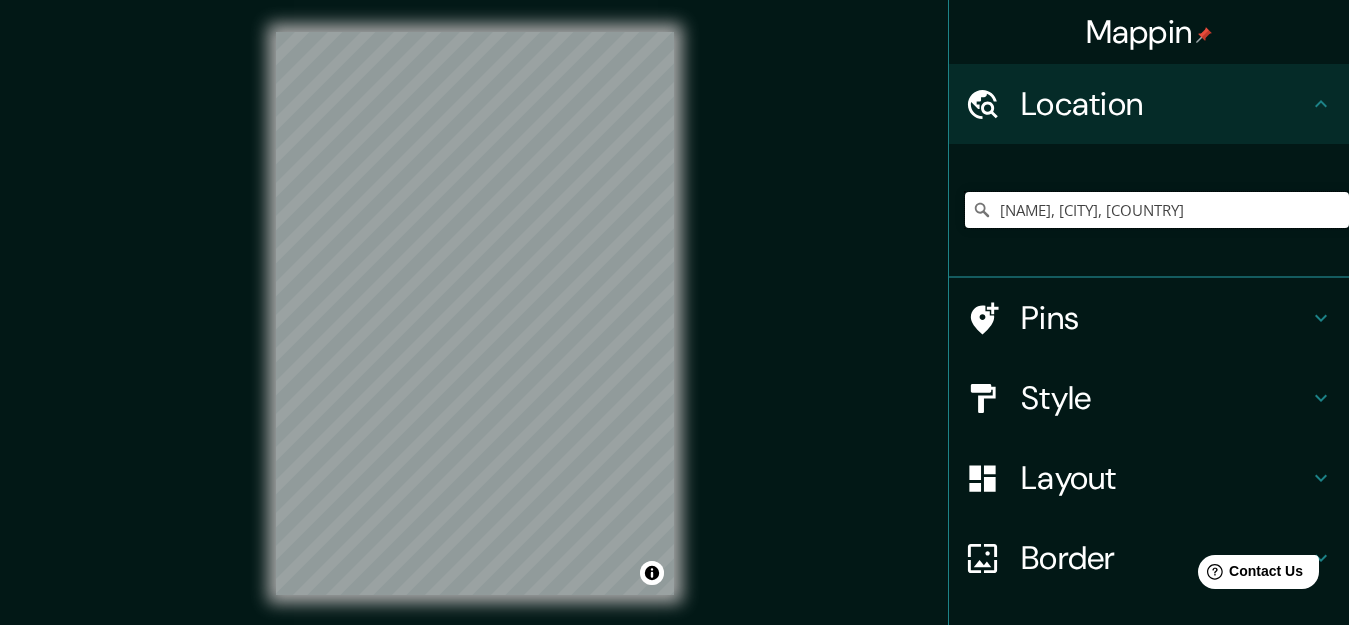 scroll, scrollTop: 0, scrollLeft: 0, axis: both 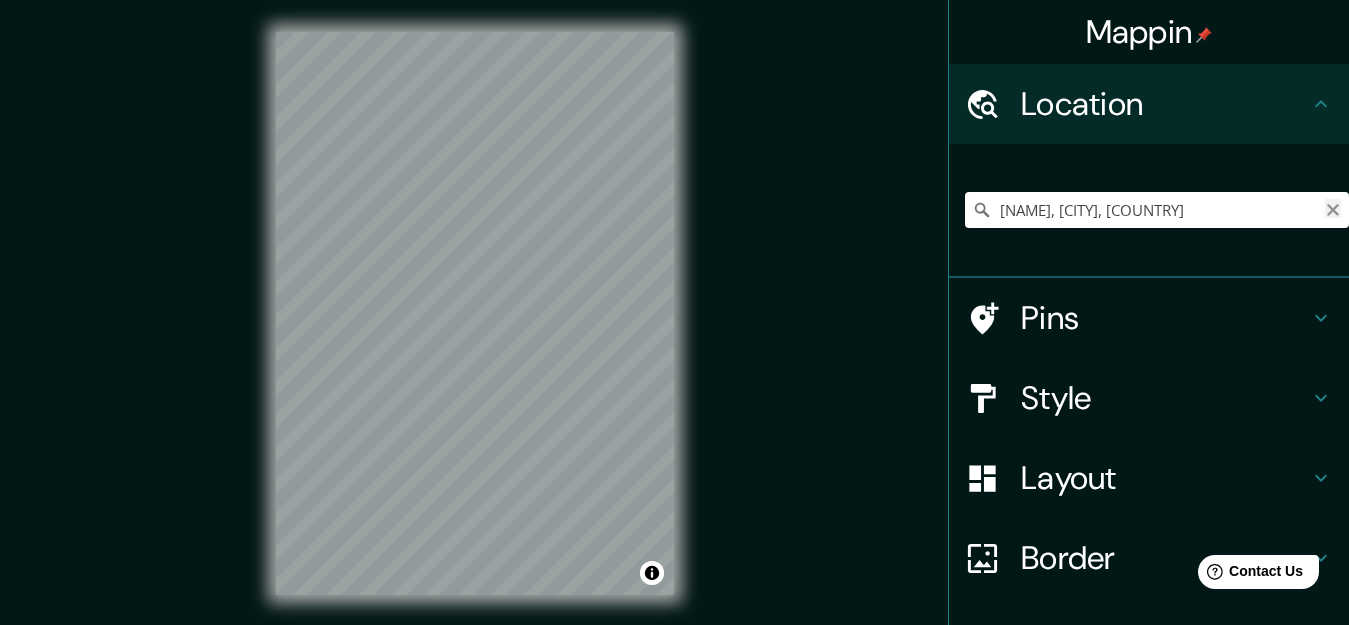 click at bounding box center (1333, 210) 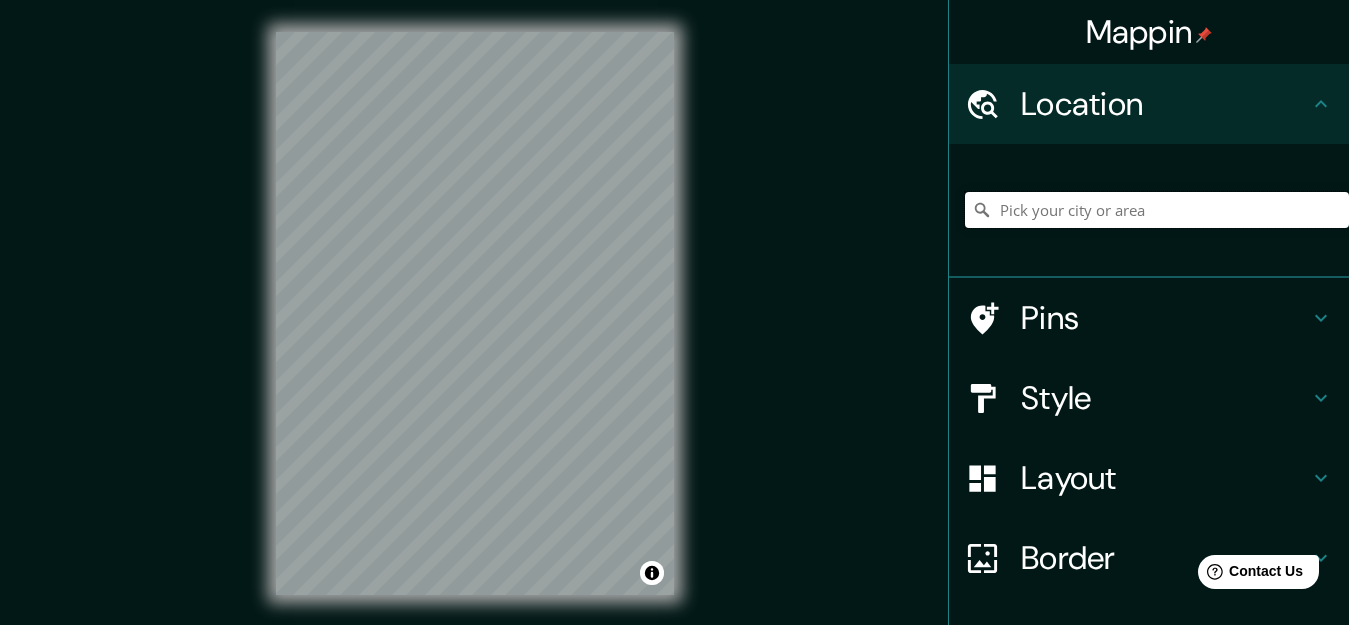 click at bounding box center [1157, 210] 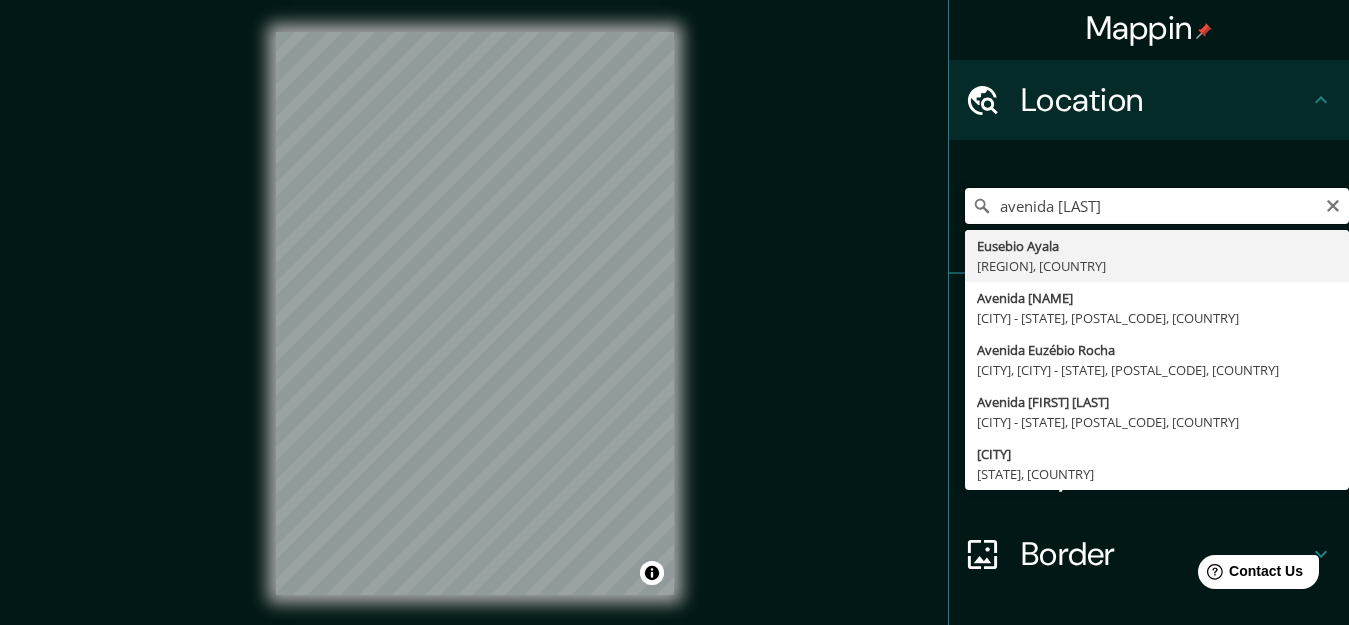 scroll, scrollTop: 3, scrollLeft: 0, axis: vertical 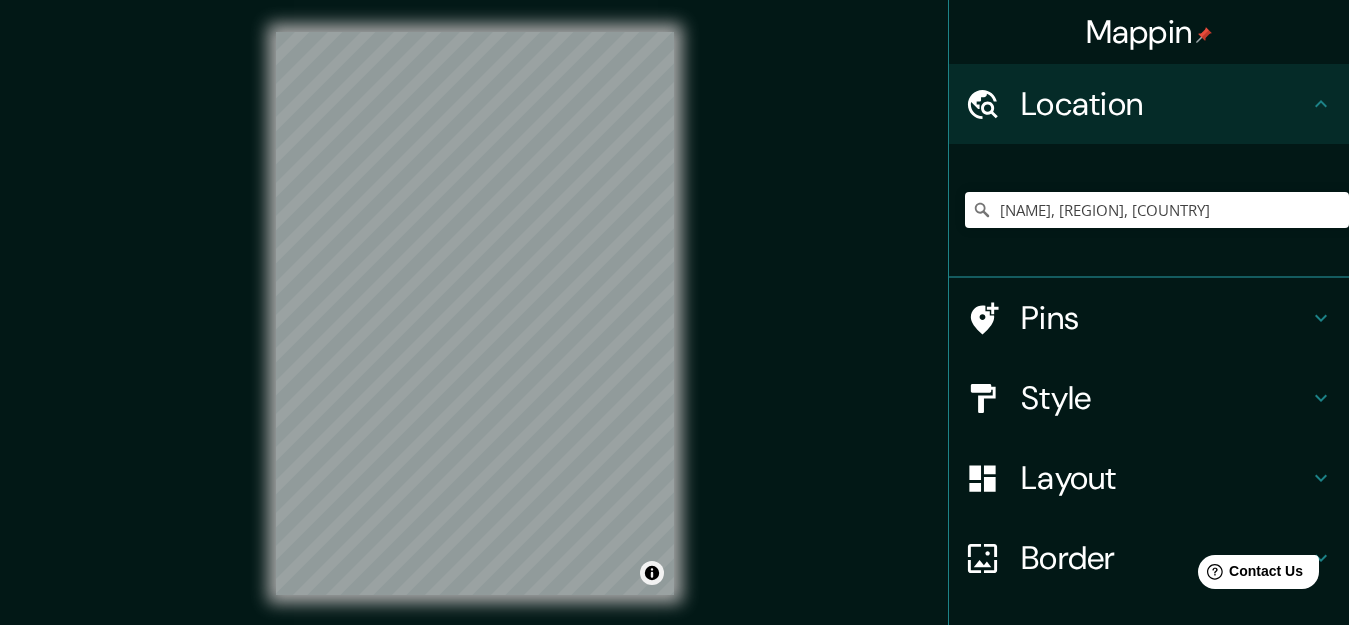 click on "© Mapbox   © OpenStreetMap   Improve this map" at bounding box center (475, 313) 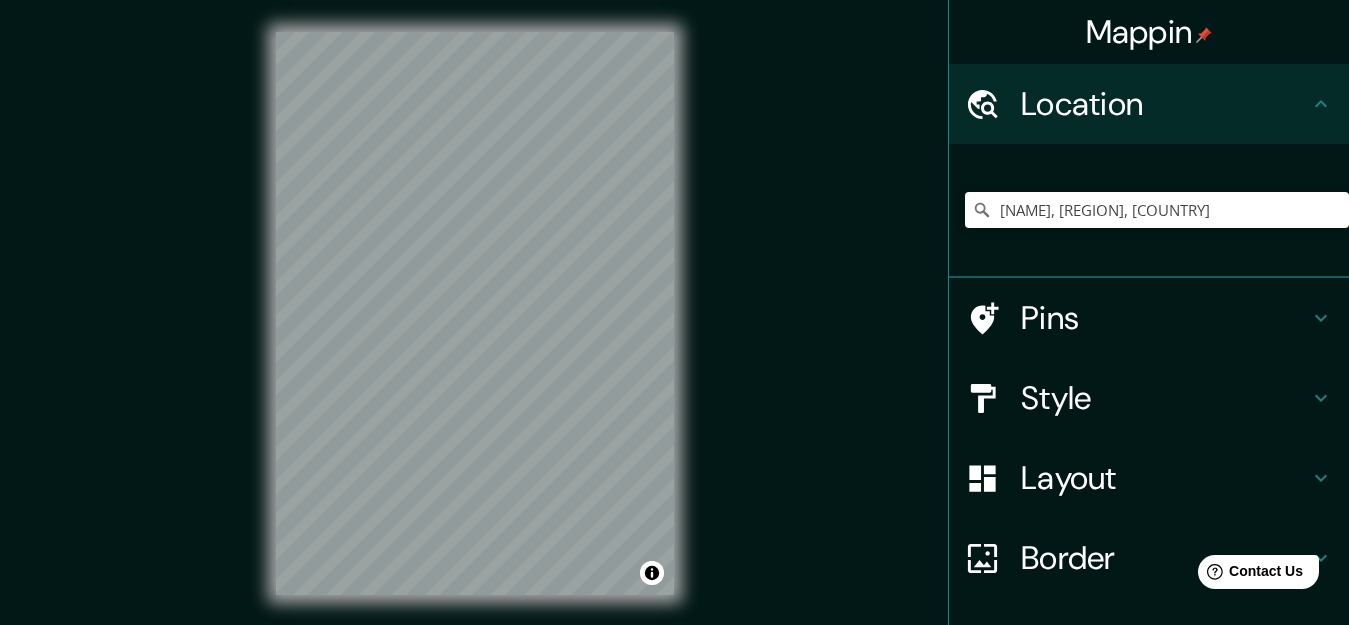 click on "Mappin Location [STREET], [CITY], [COUNTRY] Pins Style Layout Border Choose a border.  Hint : you can make layers of the frame opaque to create some cool effects. None Simple Transparent Fancy Size A4 single Create your map © Mapbox   © OpenStreetMap   Improve this map Any problems, suggestions, or concerns please email    help@example.com . . ." at bounding box center [674, 329] 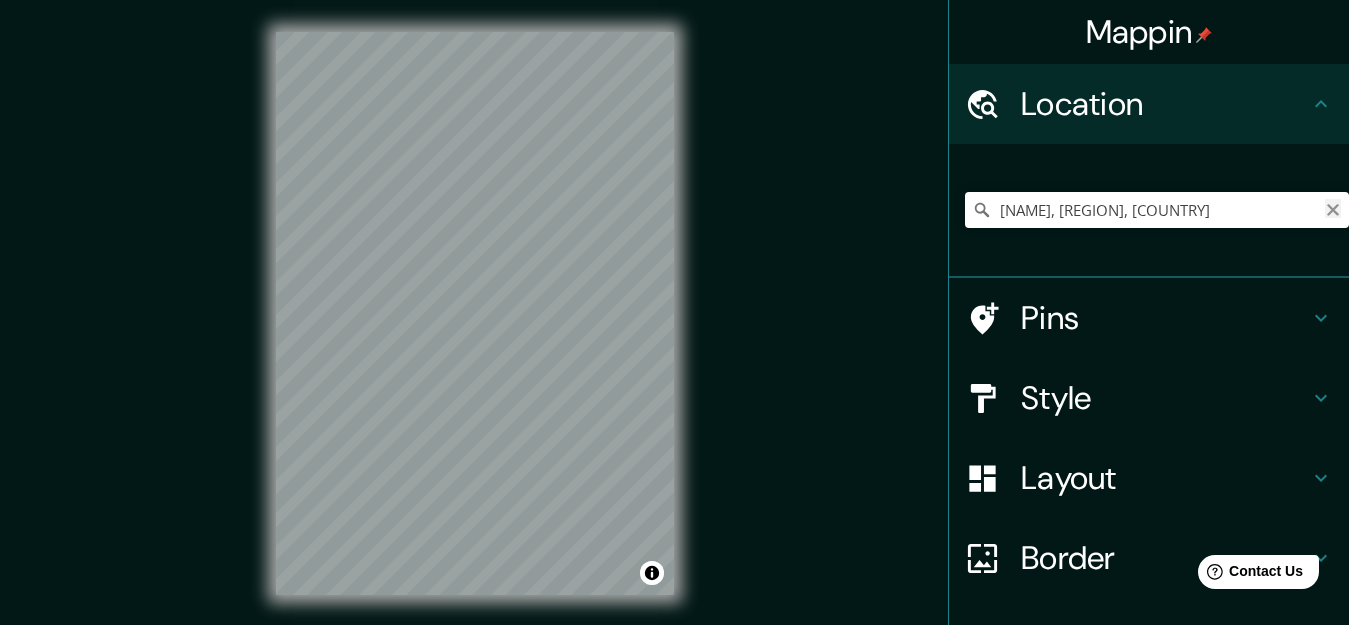 click at bounding box center (1333, 210) 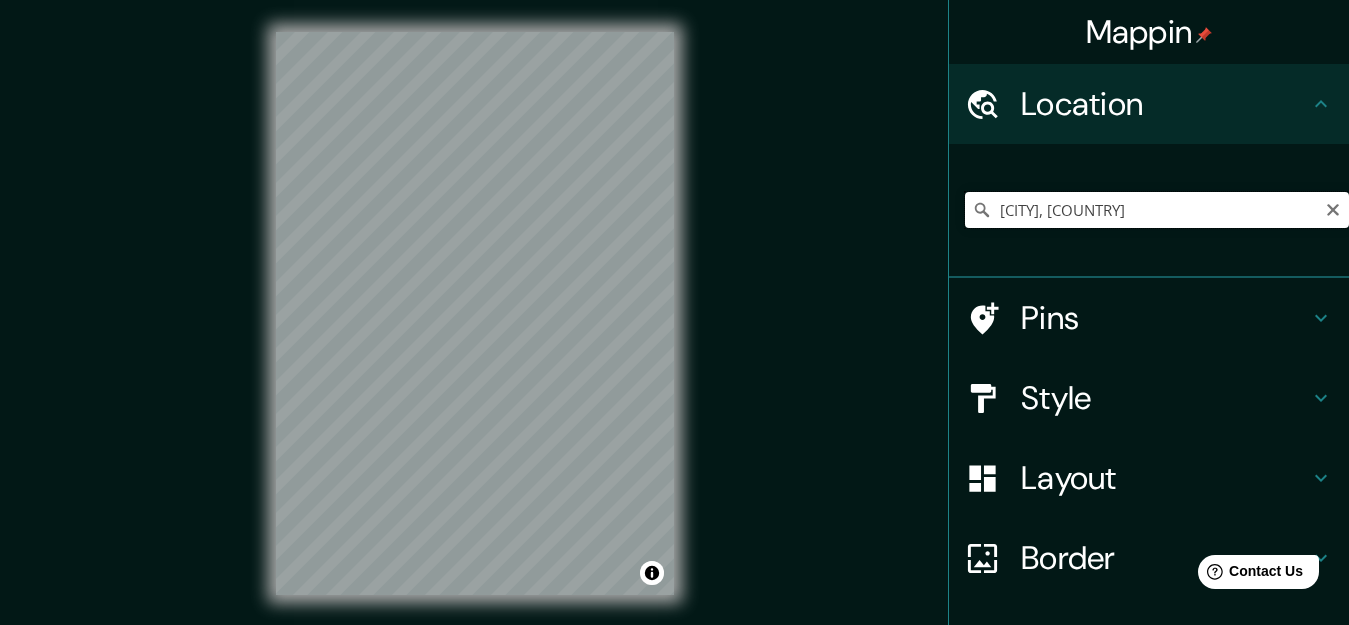 click on "[CITY], [COUNTRY]" at bounding box center [1157, 210] 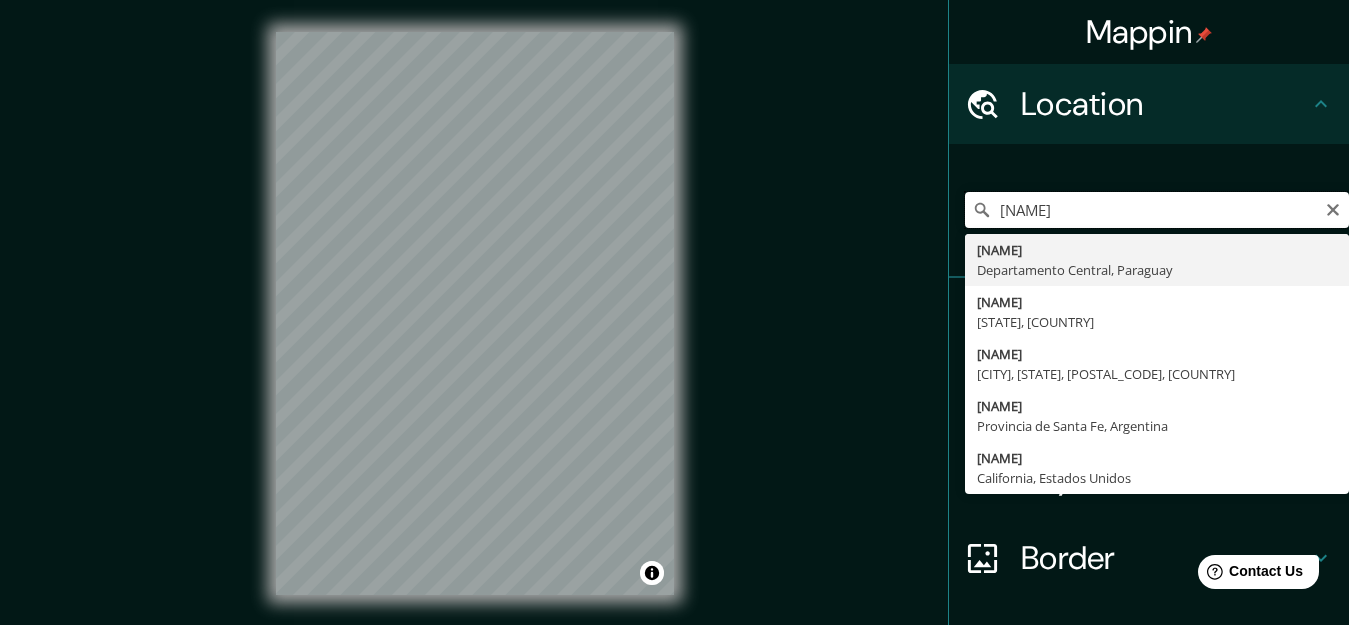 type on "[NAME]" 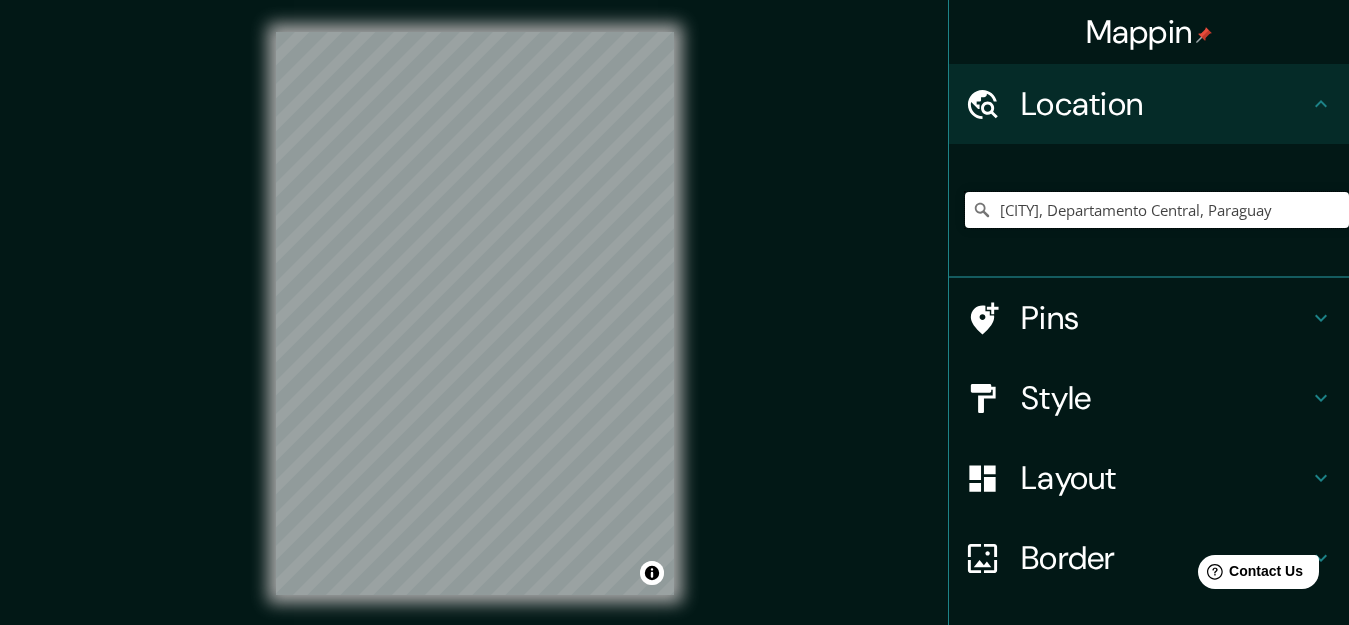 scroll, scrollTop: 0, scrollLeft: 0, axis: both 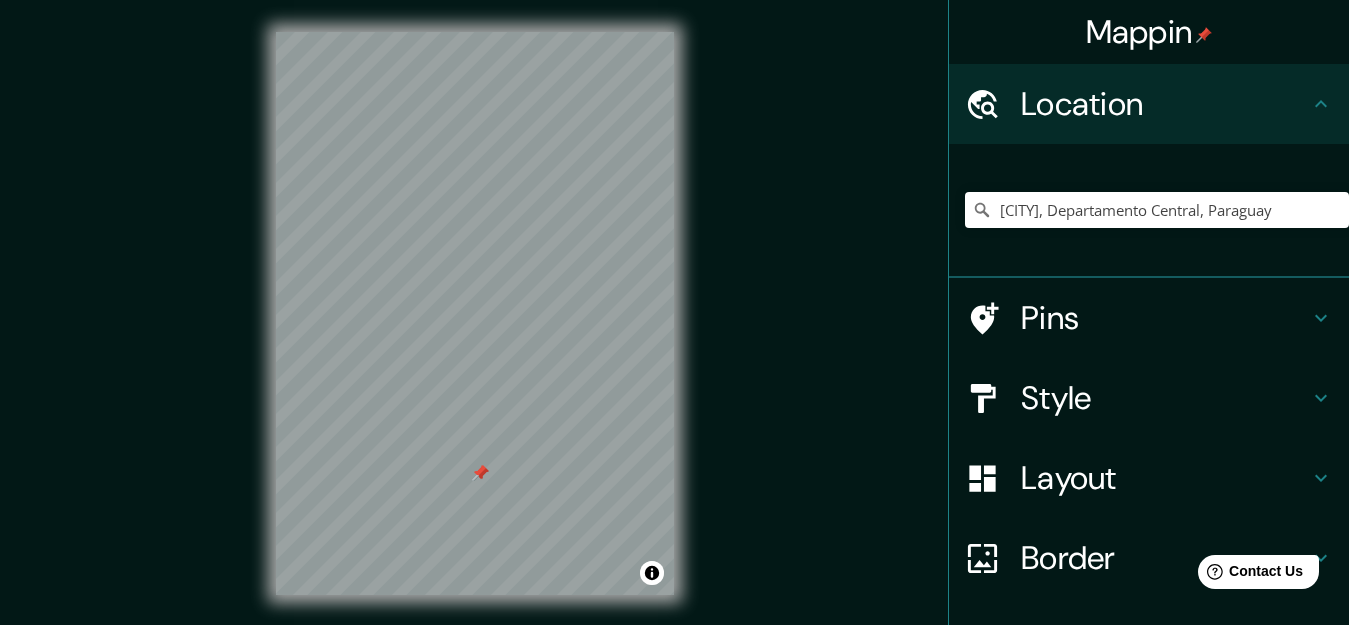 click at bounding box center [480, 473] 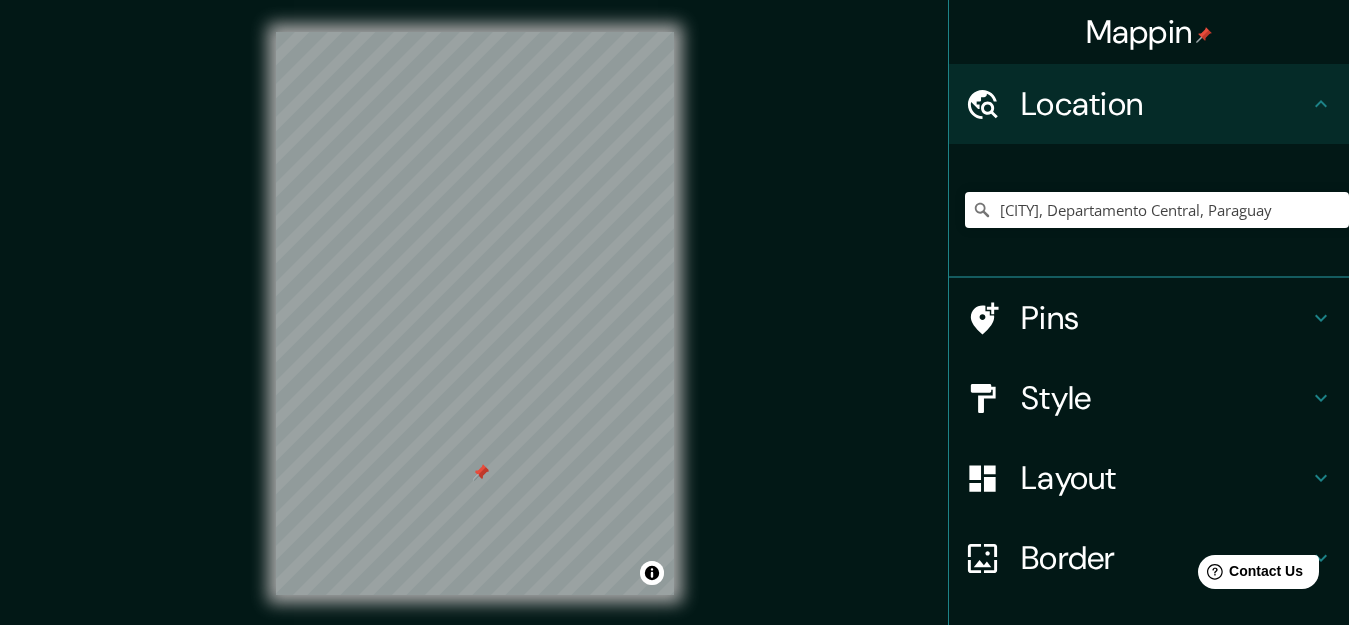 click at bounding box center (481, 472) 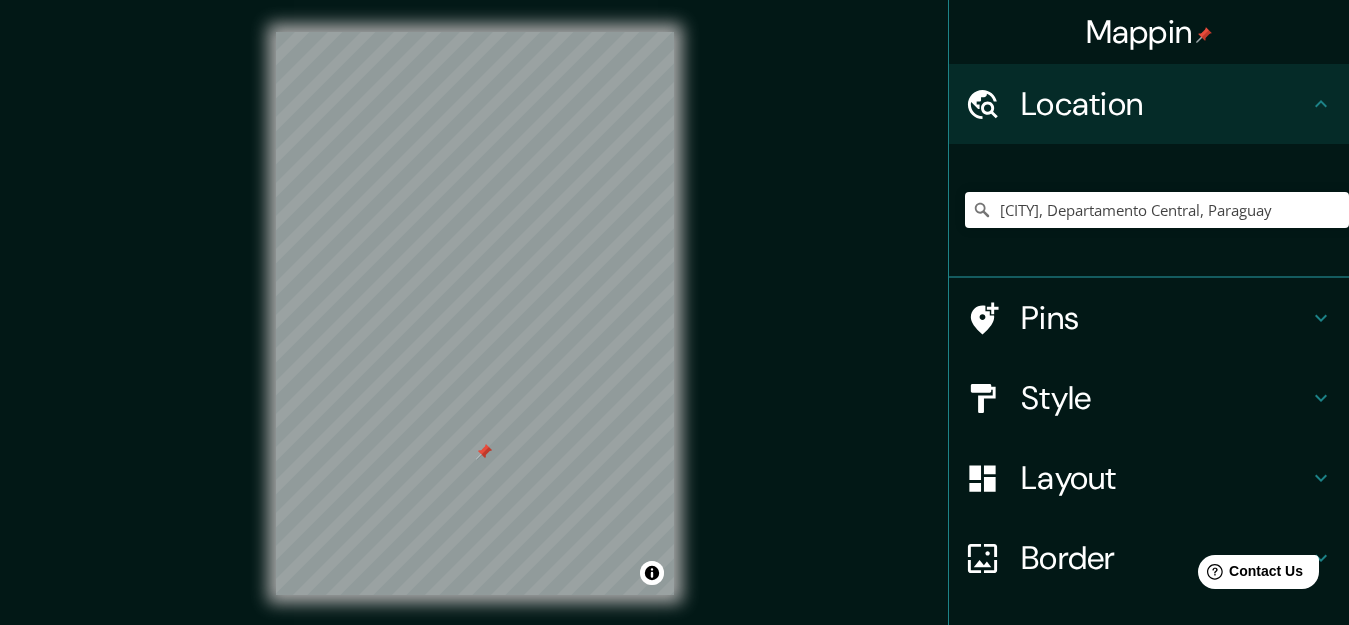 drag, startPoint x: 481, startPoint y: 479, endPoint x: 485, endPoint y: 458, distance: 21.377558 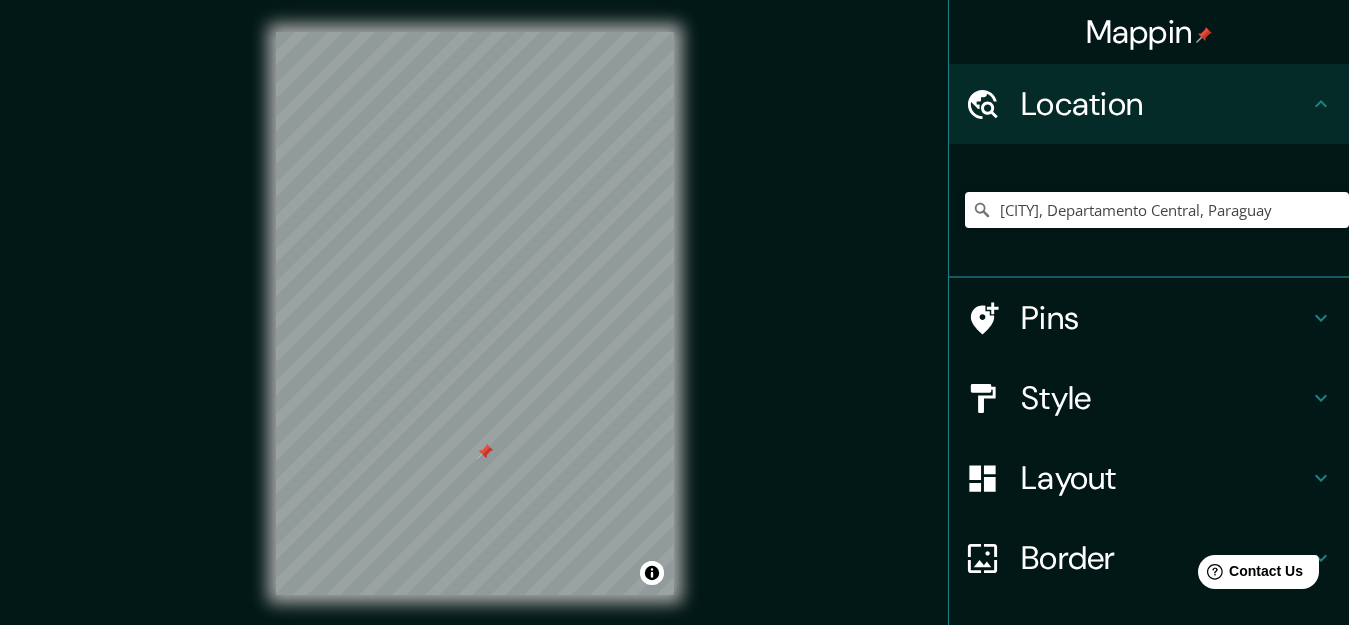 click at bounding box center [485, 452] 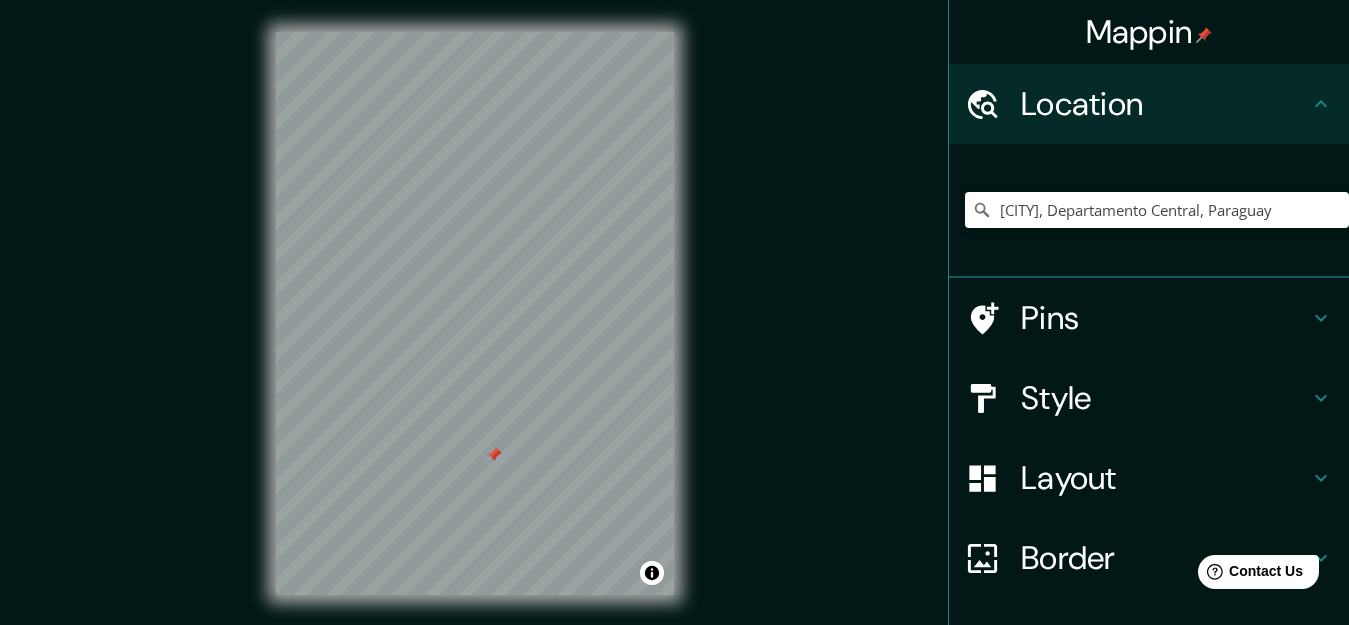 click at bounding box center [494, 455] 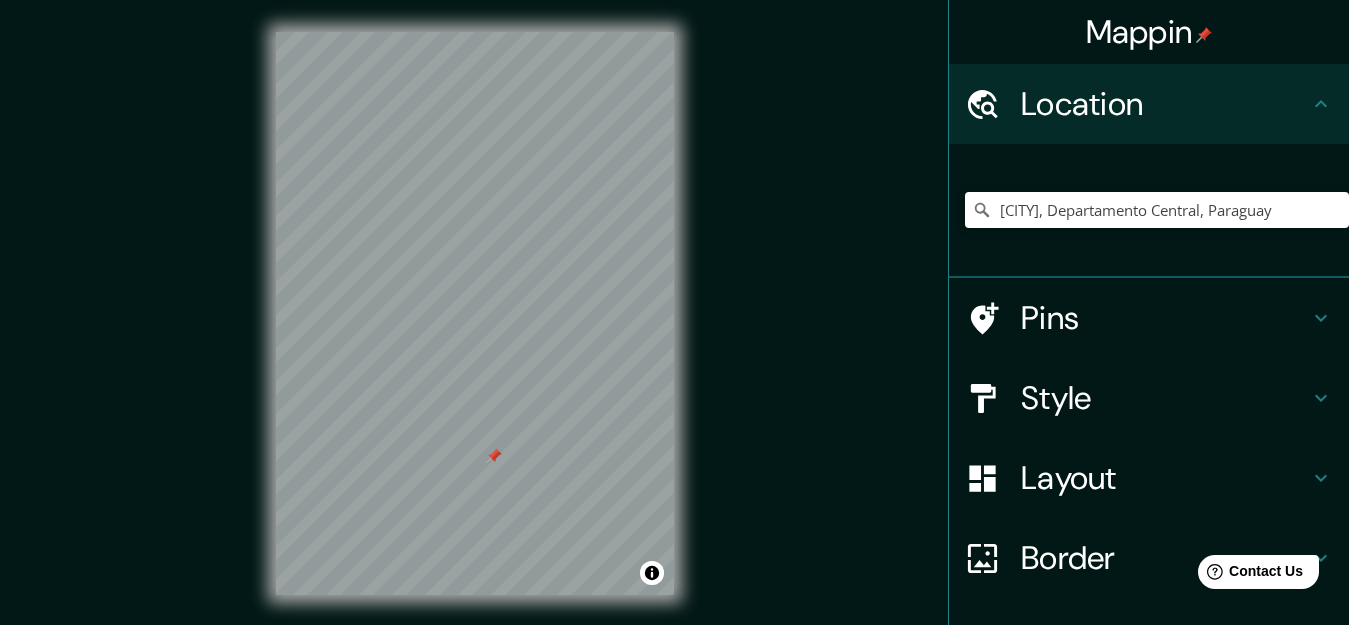 click at bounding box center [494, 456] 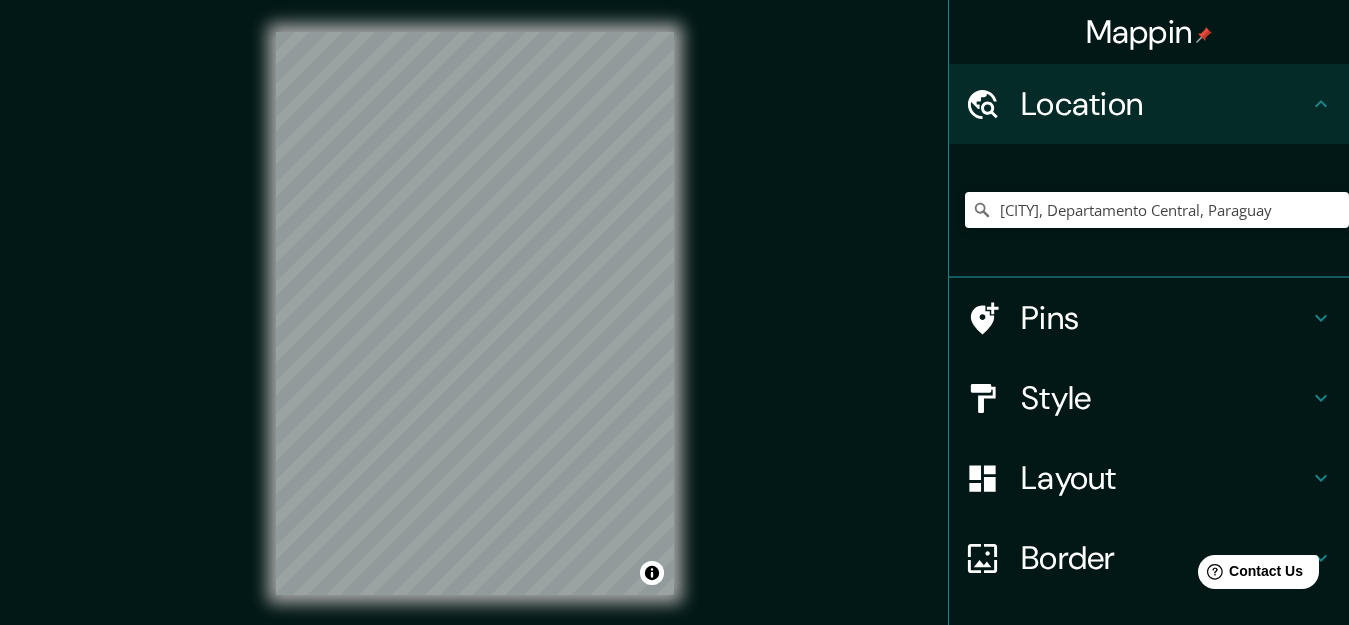 click on "© Mapbox   © OpenStreetMap   Improve this map" at bounding box center [475, 313] 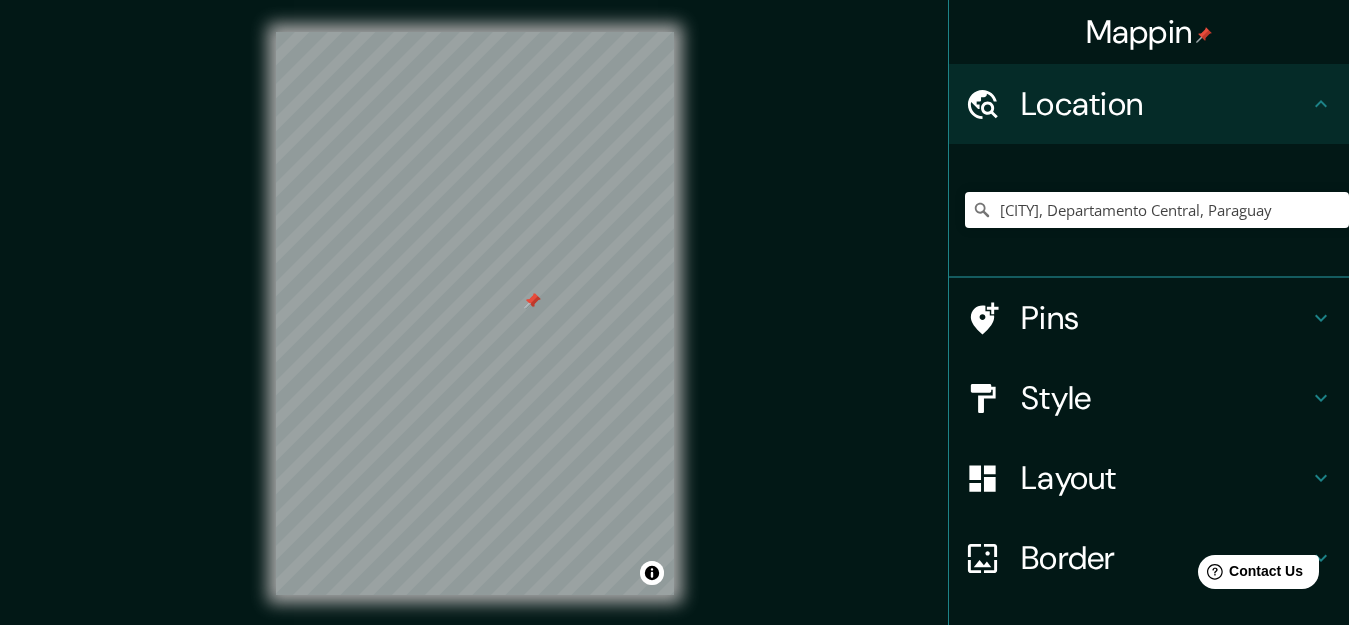 click at bounding box center (532, 301) 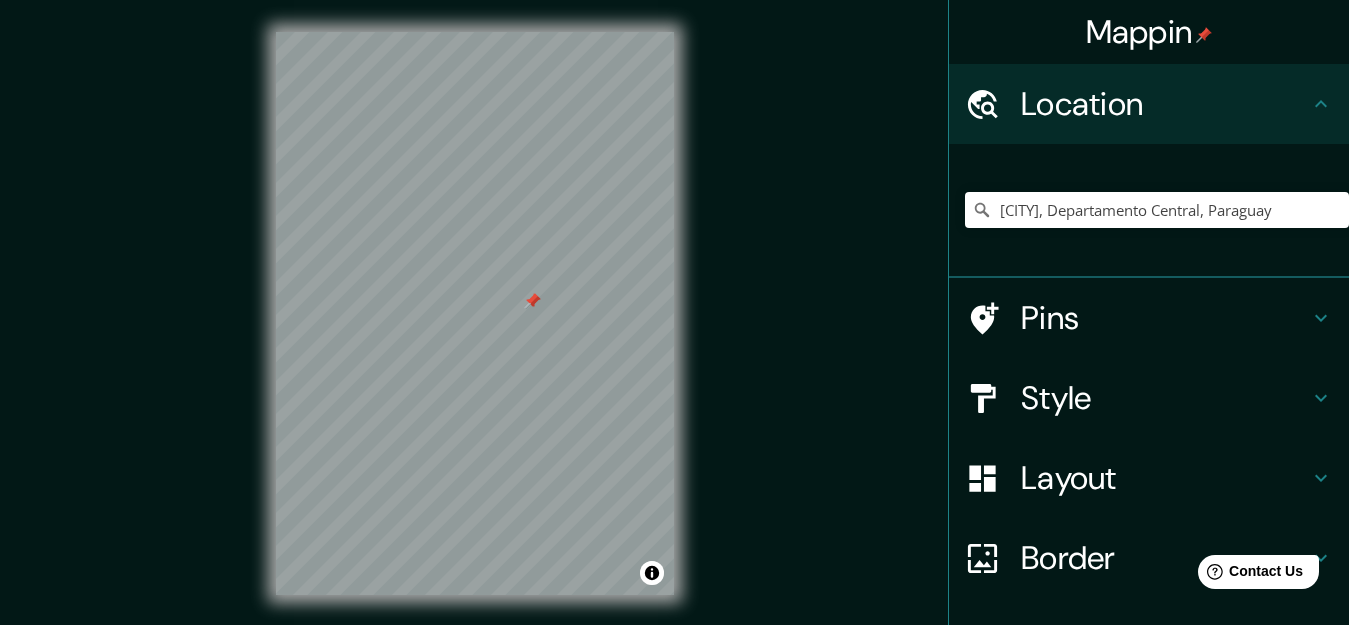 click at bounding box center [532, 301] 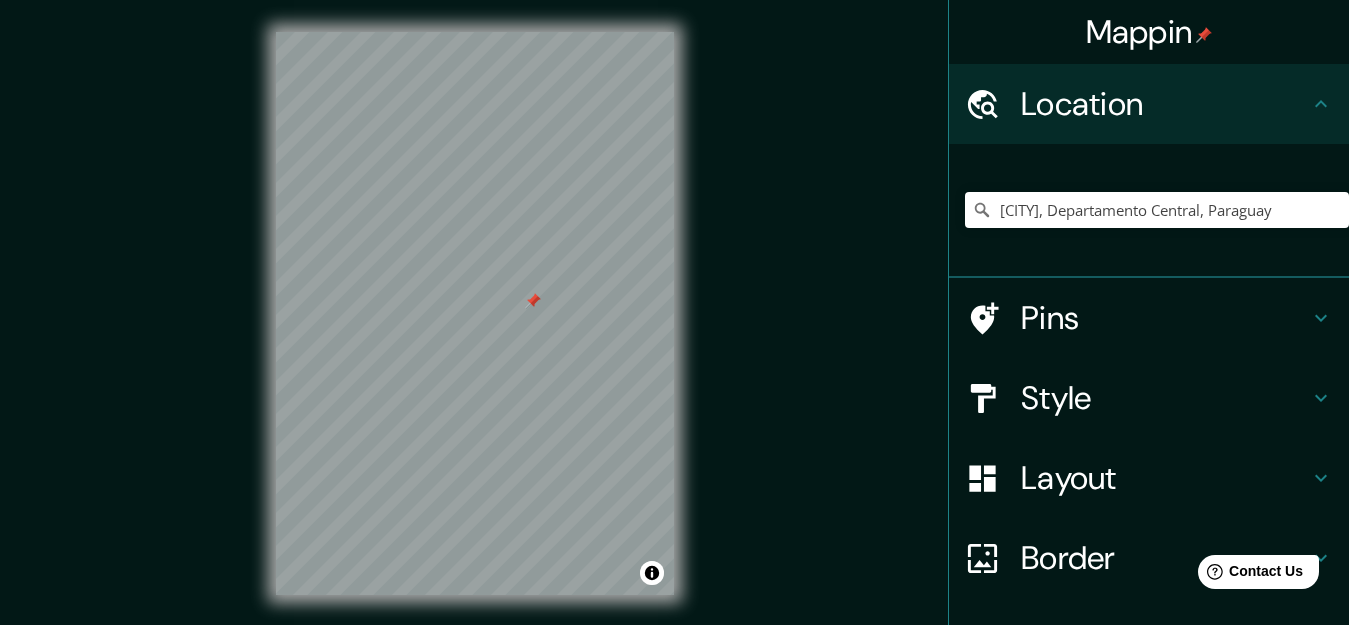 click at bounding box center (993, 104) 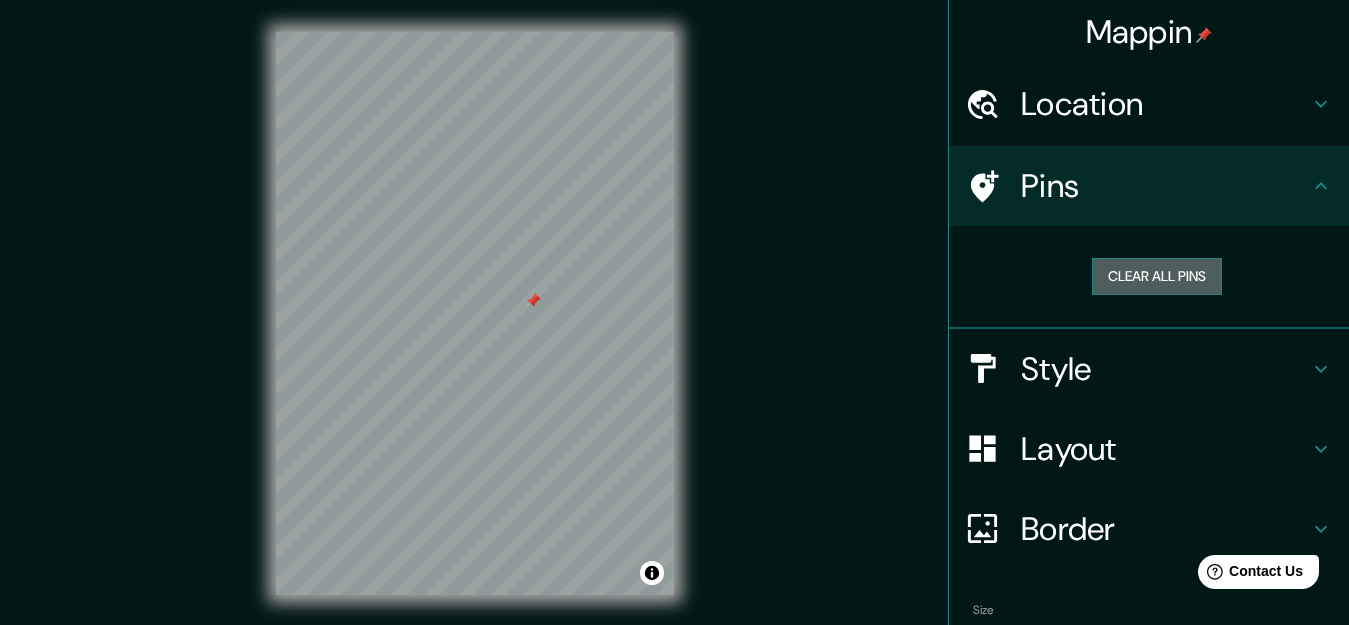 click on "Clear all pins" at bounding box center [1157, 276] 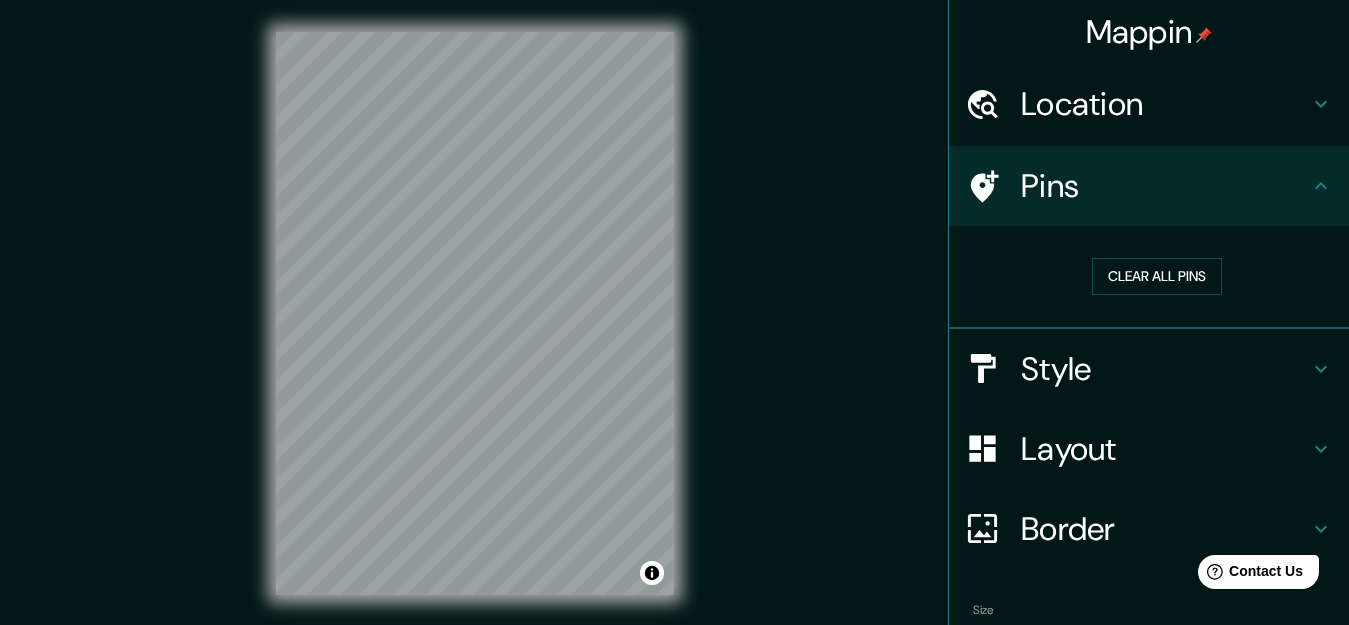click on "Style" at bounding box center (1165, 104) 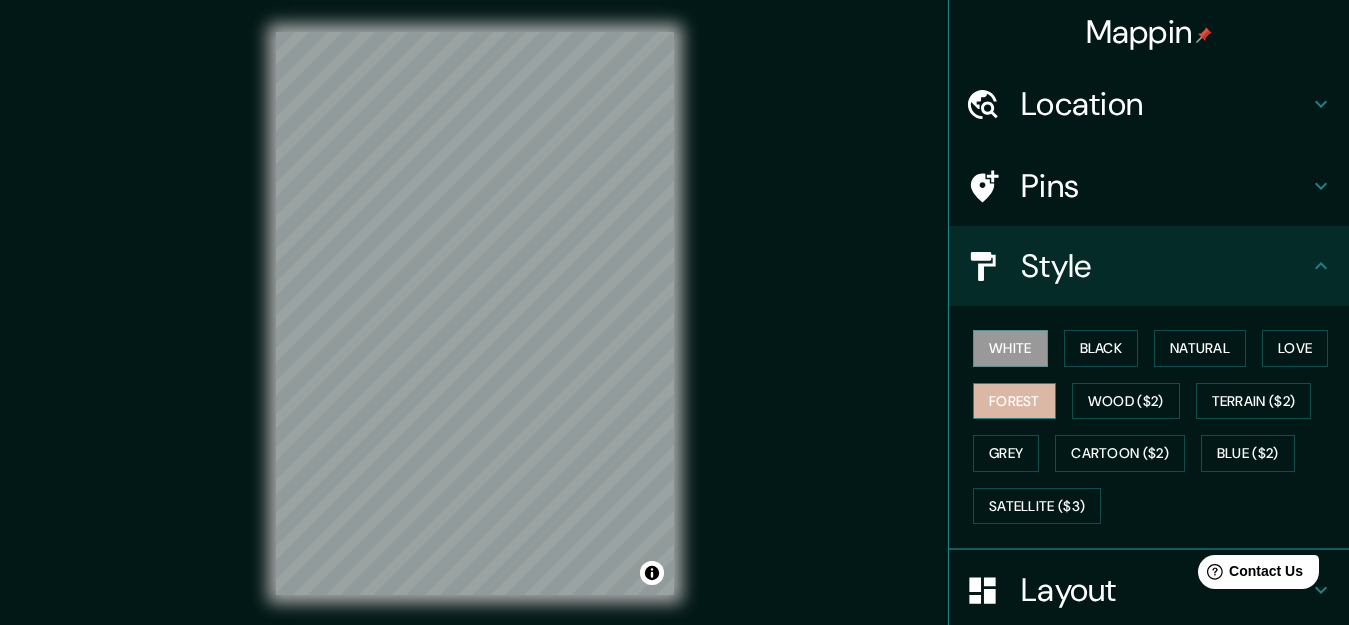 click on "Forest" at bounding box center (1014, 401) 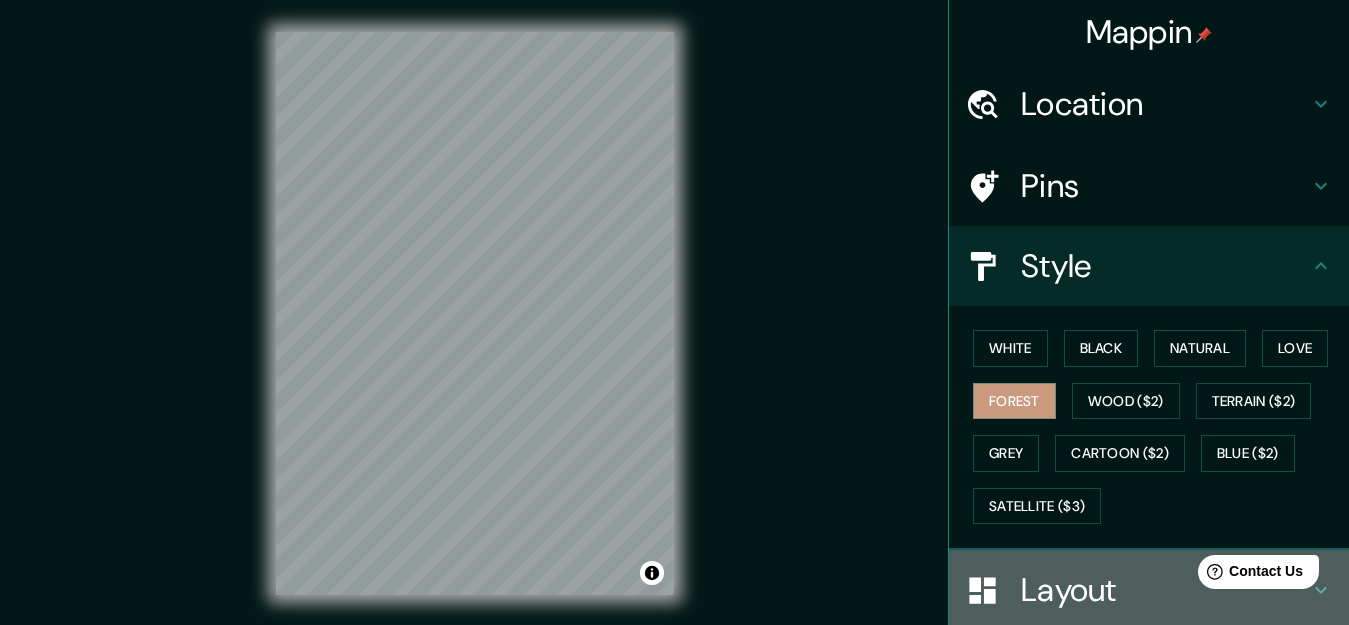 click at bounding box center (982, 590) 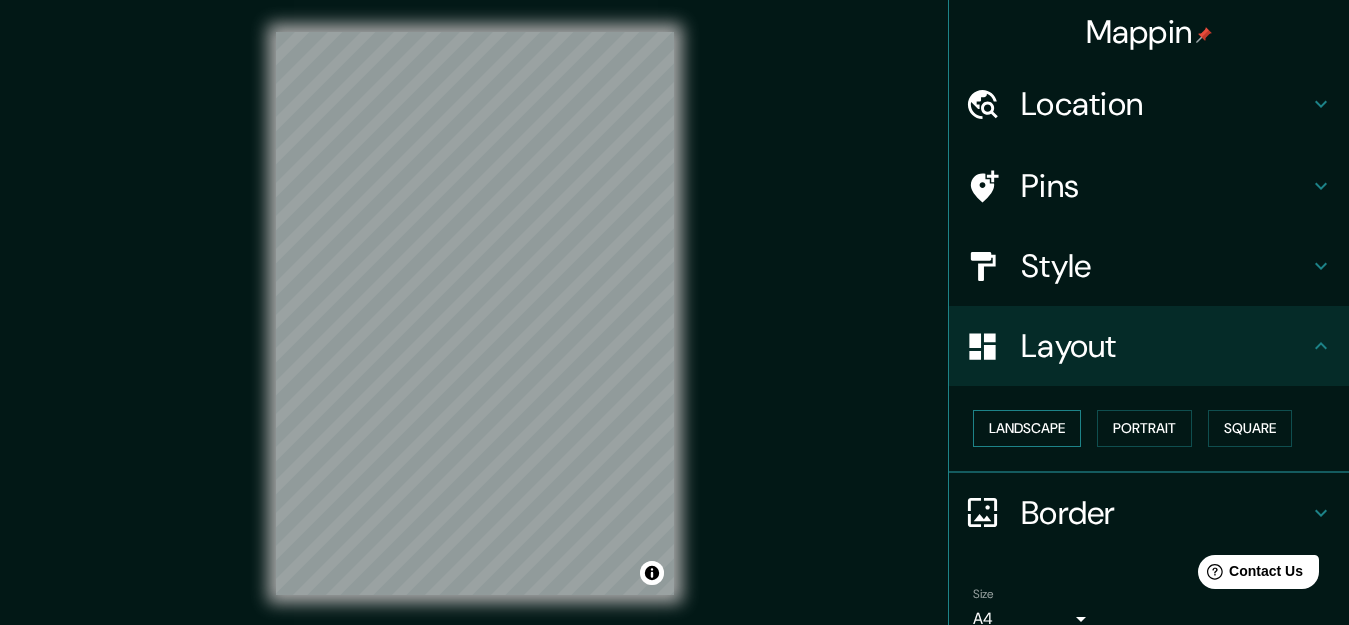 click on "Landscape" at bounding box center (1027, 428) 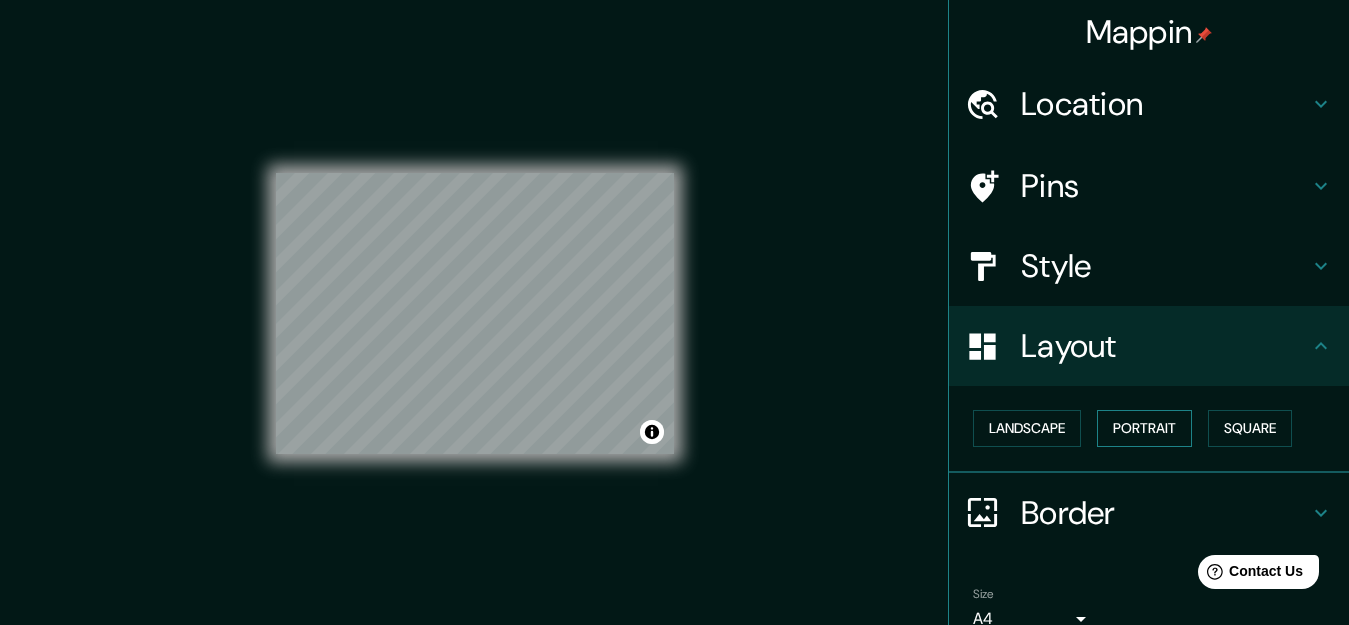 click on "Portrait" at bounding box center (1144, 428) 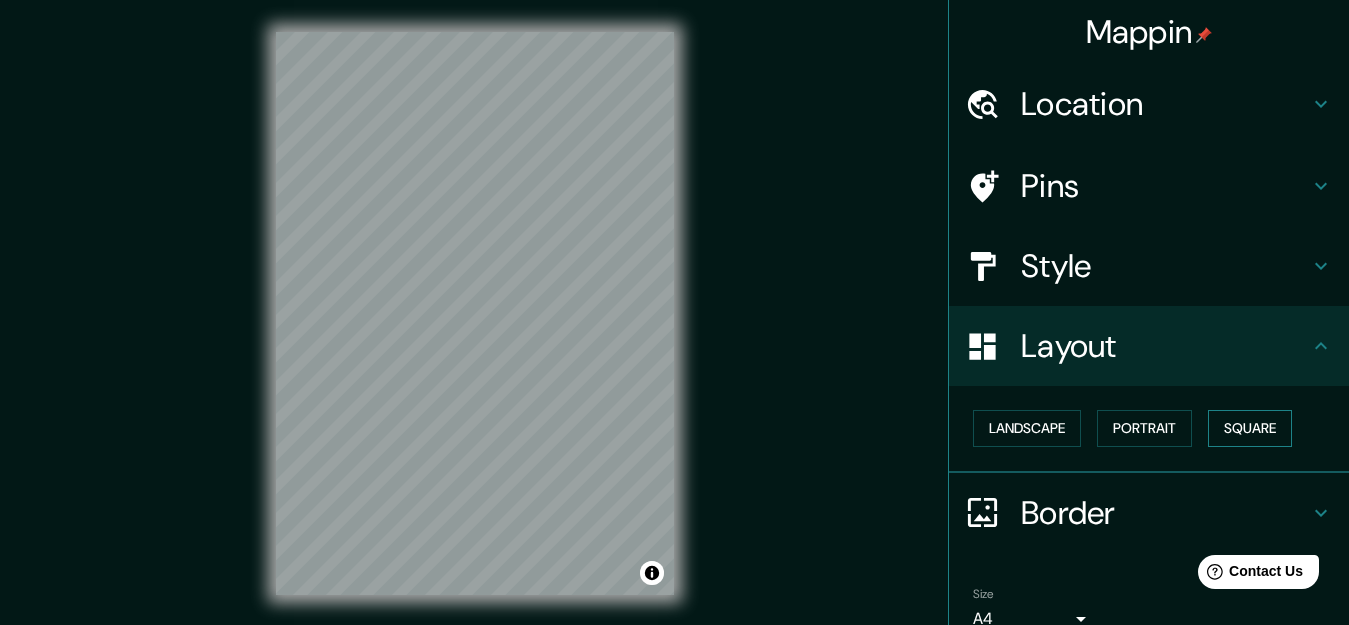 click on "Square" at bounding box center [1250, 428] 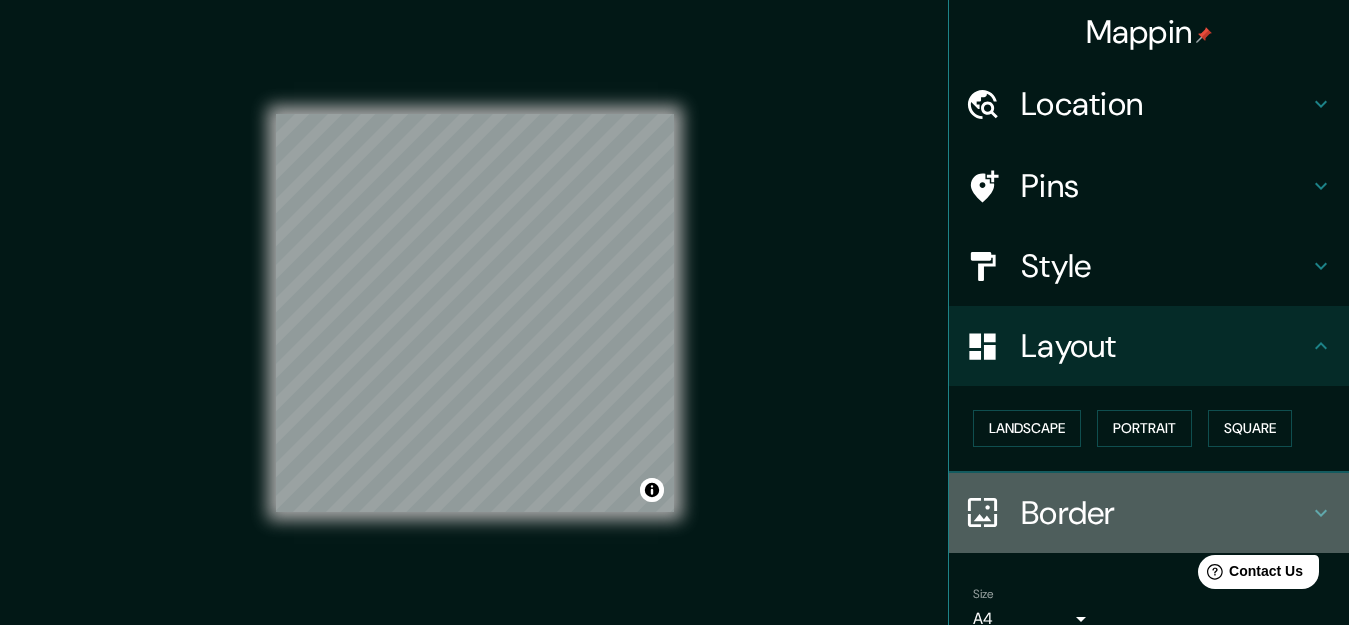 click on "Border" at bounding box center (1149, 513) 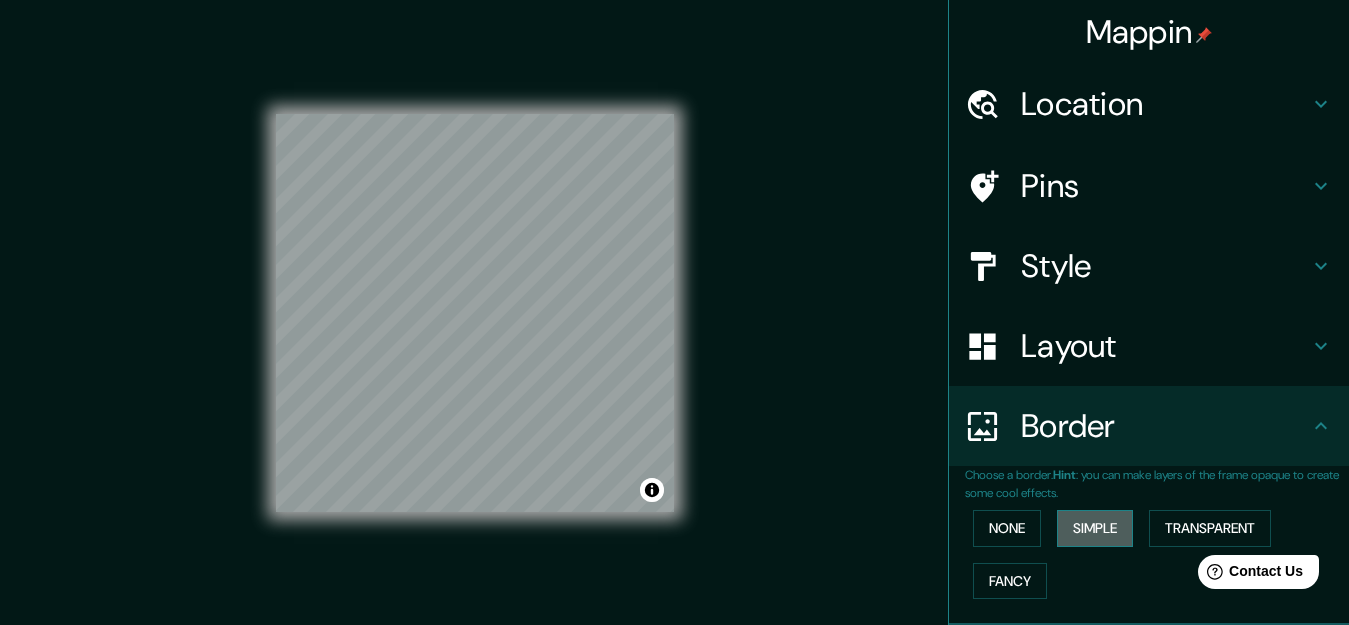click on "Simple" at bounding box center [1095, 528] 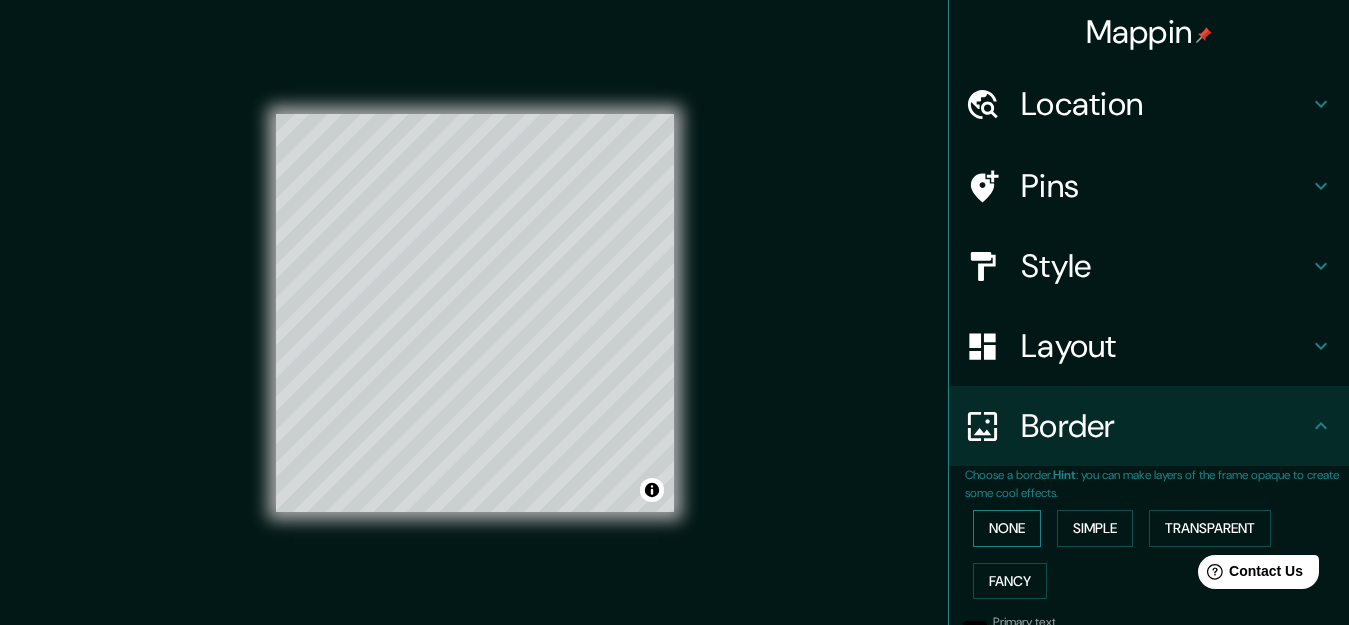 click on "None" at bounding box center (1007, 528) 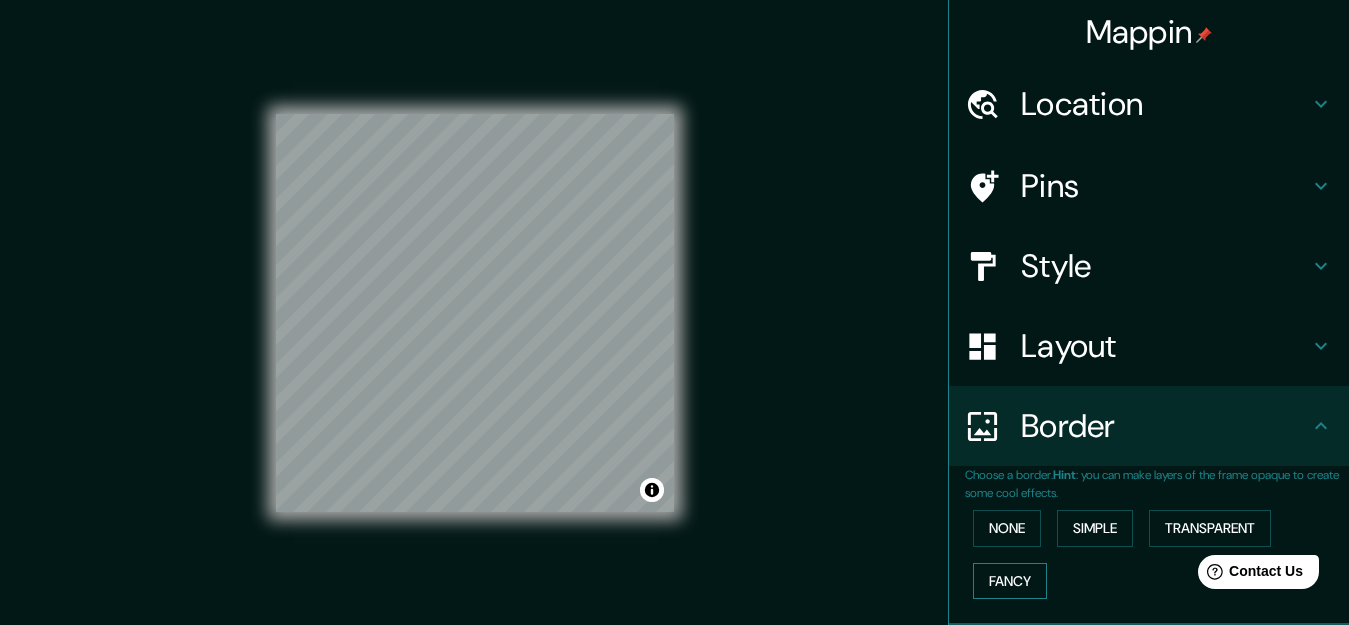 click on "Fancy" at bounding box center [1010, 581] 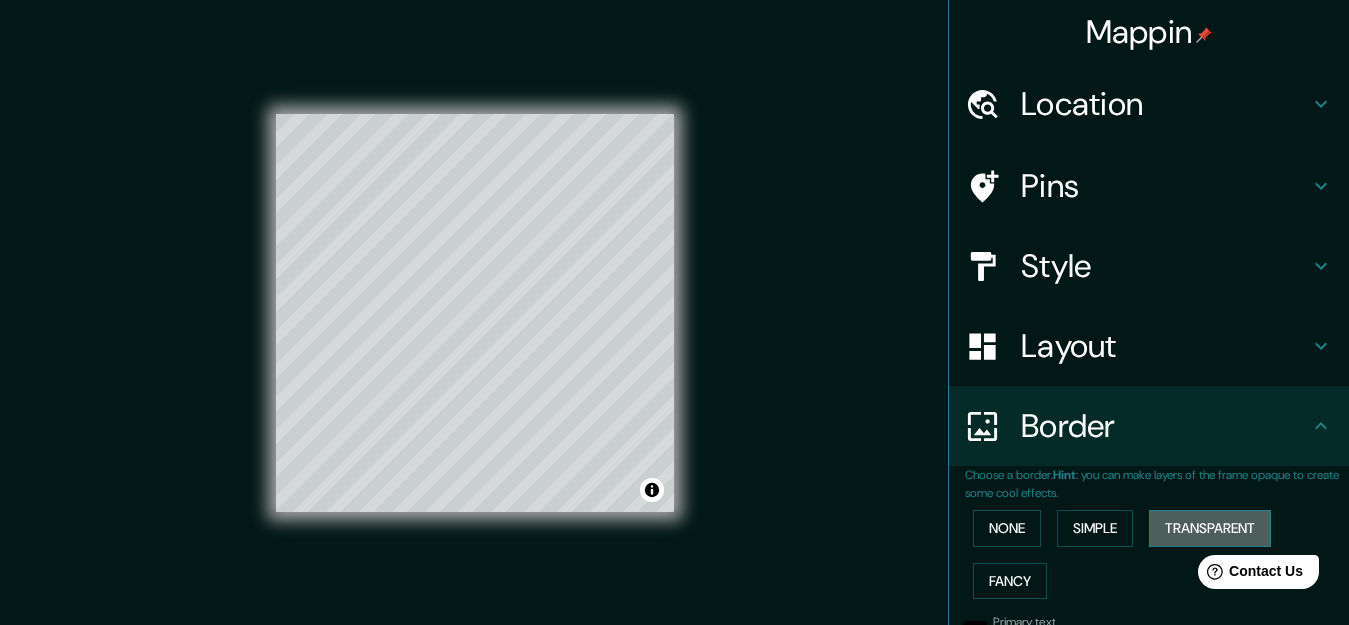 click on "Transparent" at bounding box center (1210, 528) 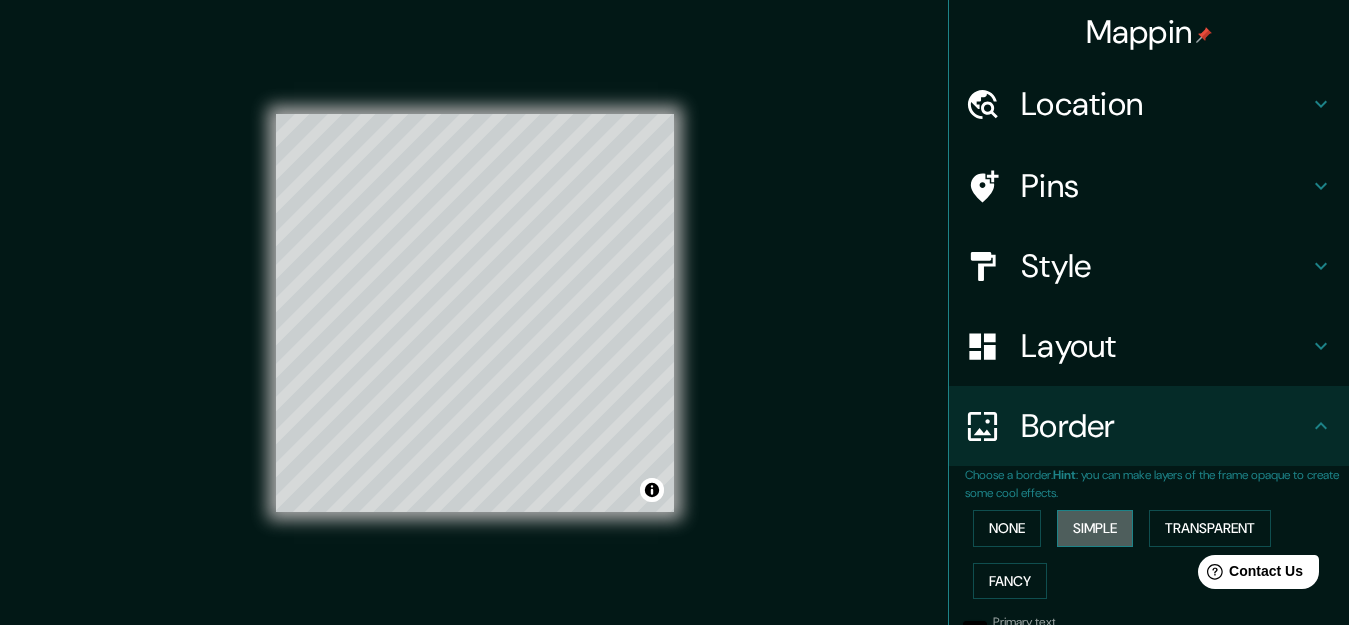 click on "Simple" at bounding box center (1095, 528) 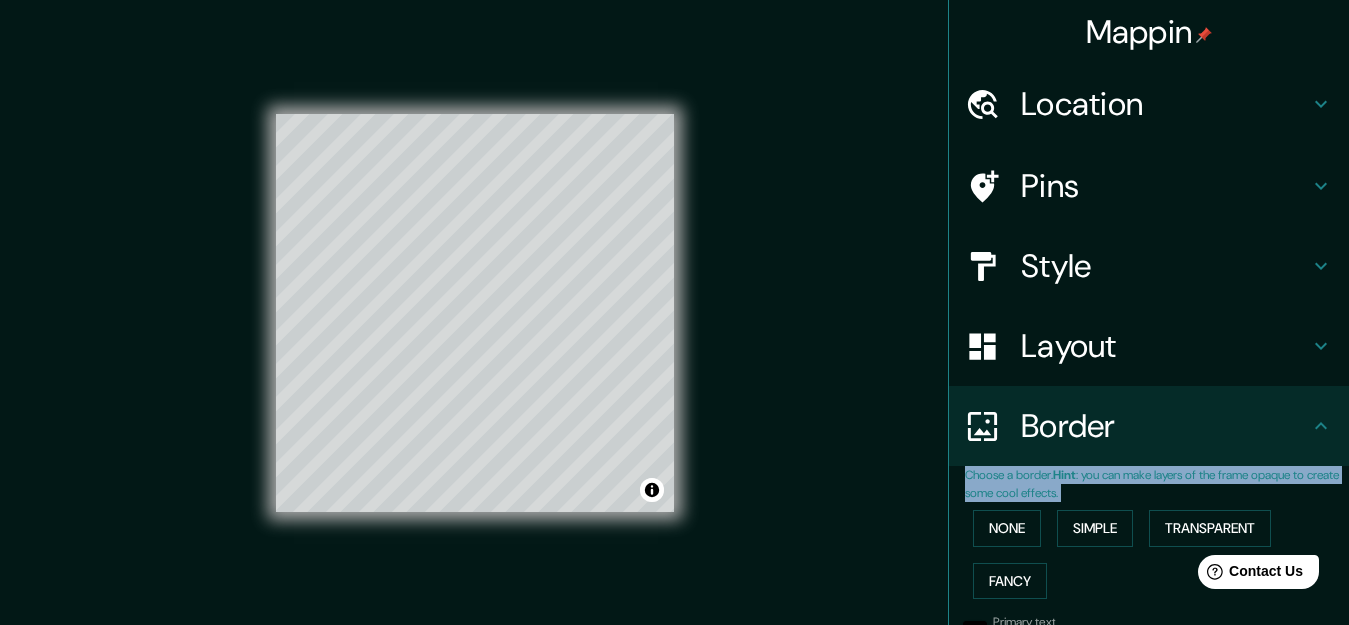 drag, startPoint x: 1085, startPoint y: 565, endPoint x: 1163, endPoint y: 320, distance: 257.1167 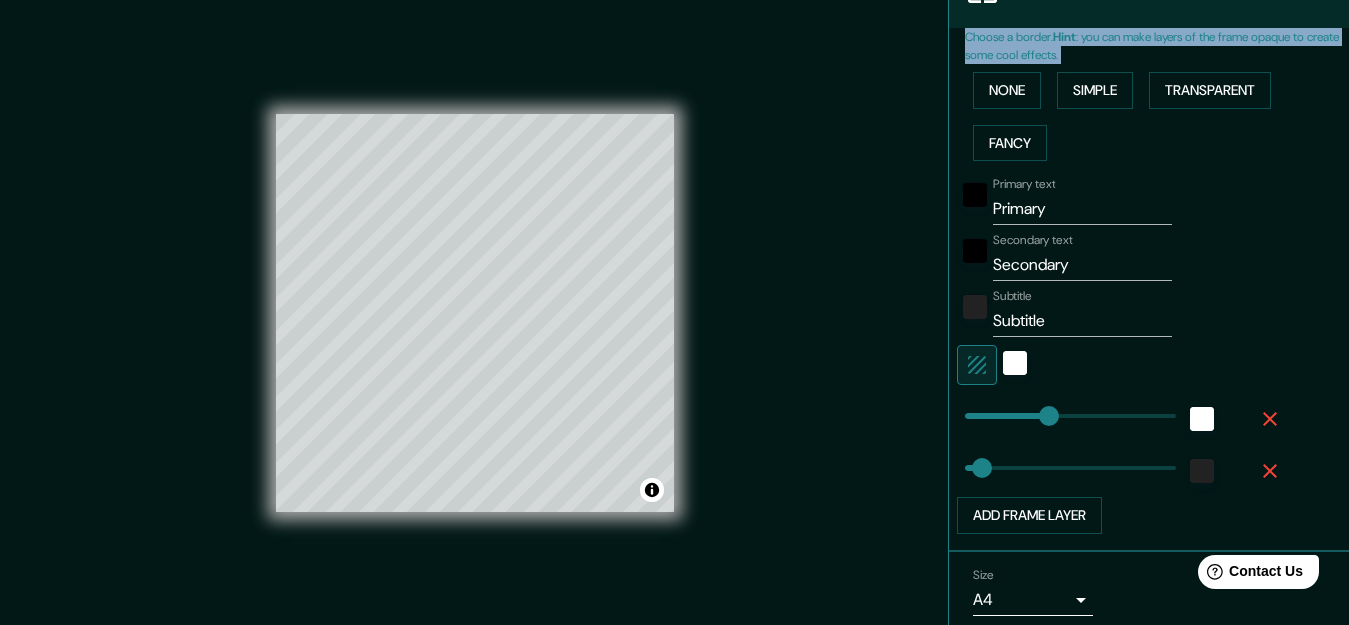 scroll, scrollTop: 513, scrollLeft: 0, axis: vertical 